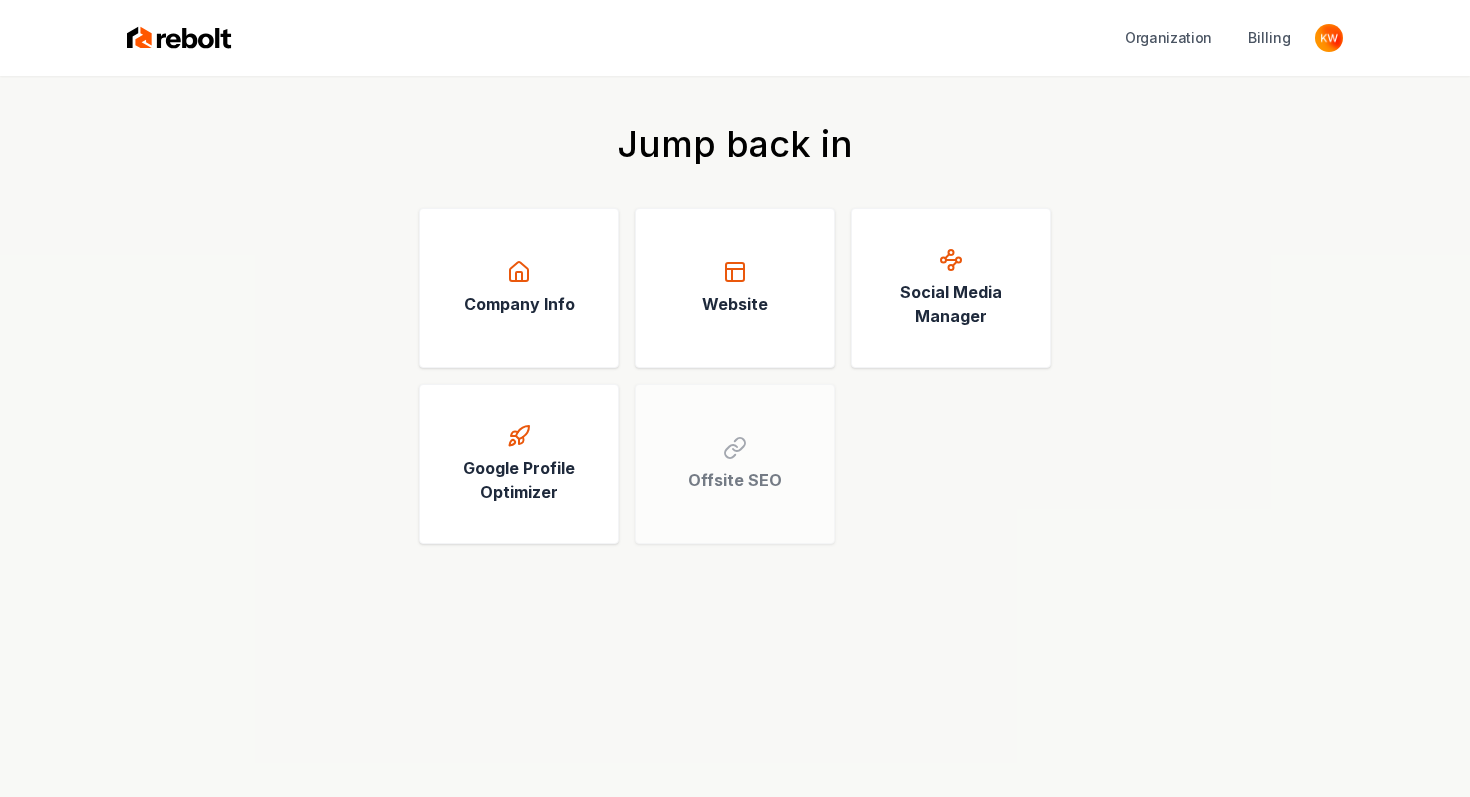 scroll, scrollTop: 0, scrollLeft: 0, axis: both 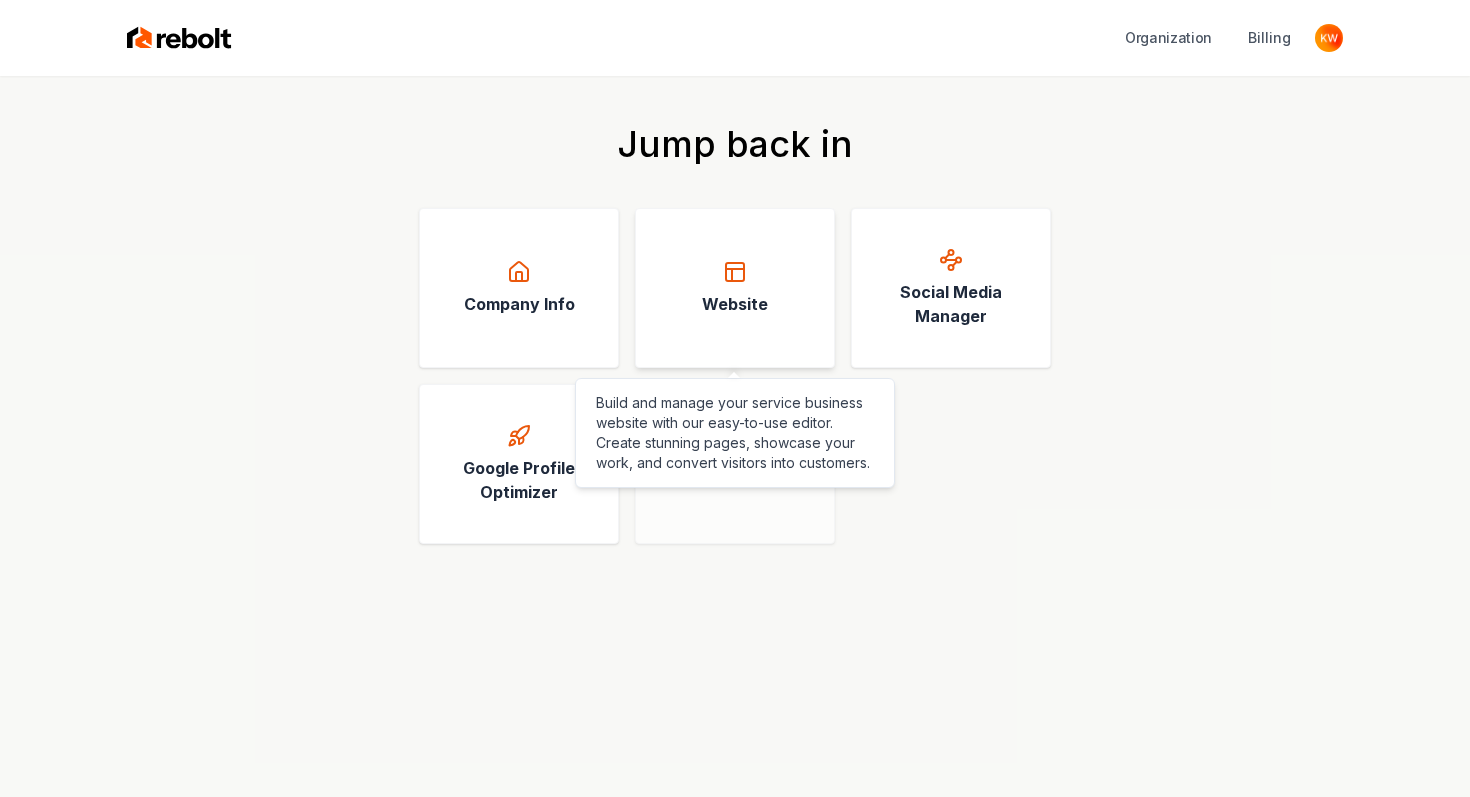 click on "Website" at bounding box center [735, 288] 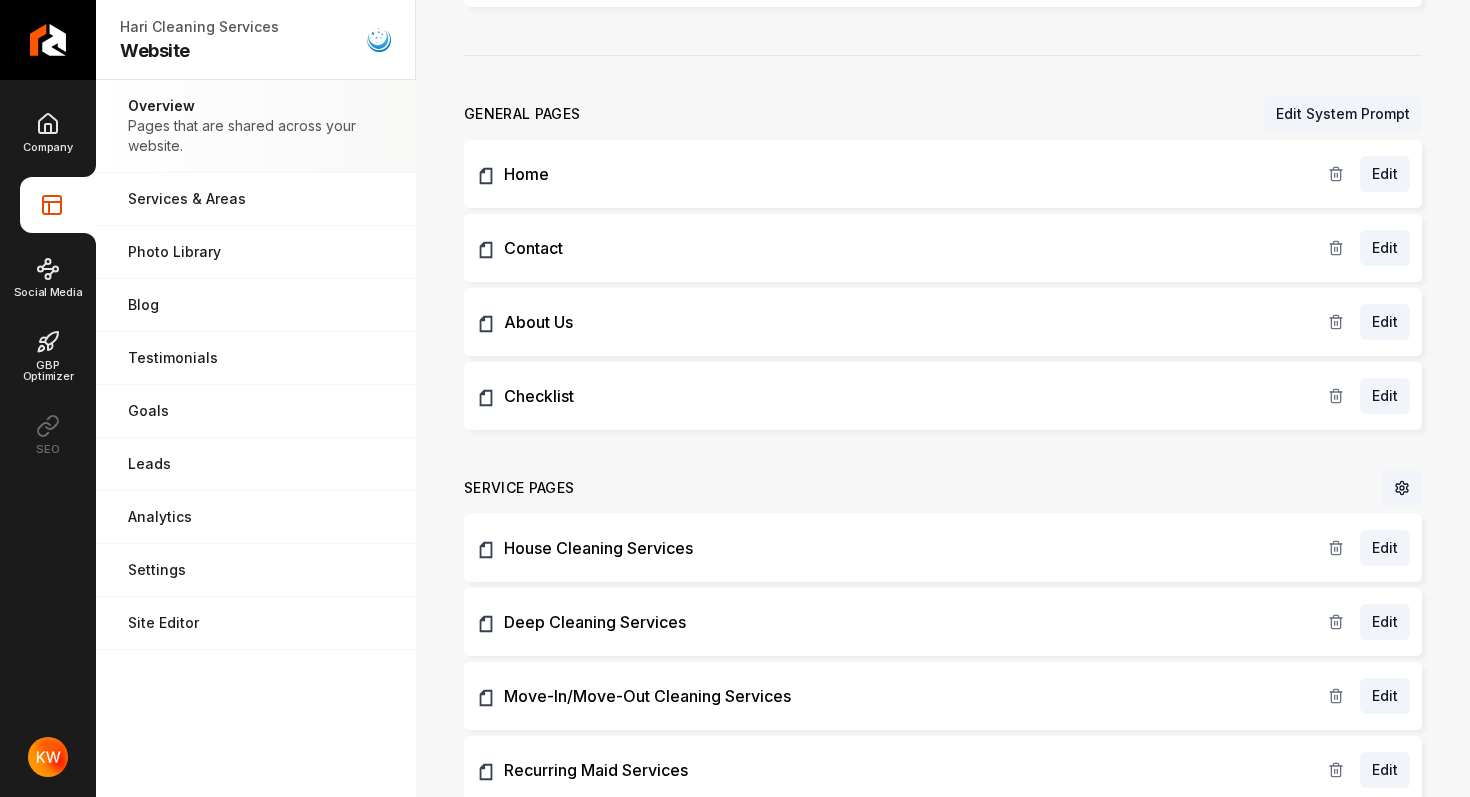 scroll, scrollTop: 0, scrollLeft: 0, axis: both 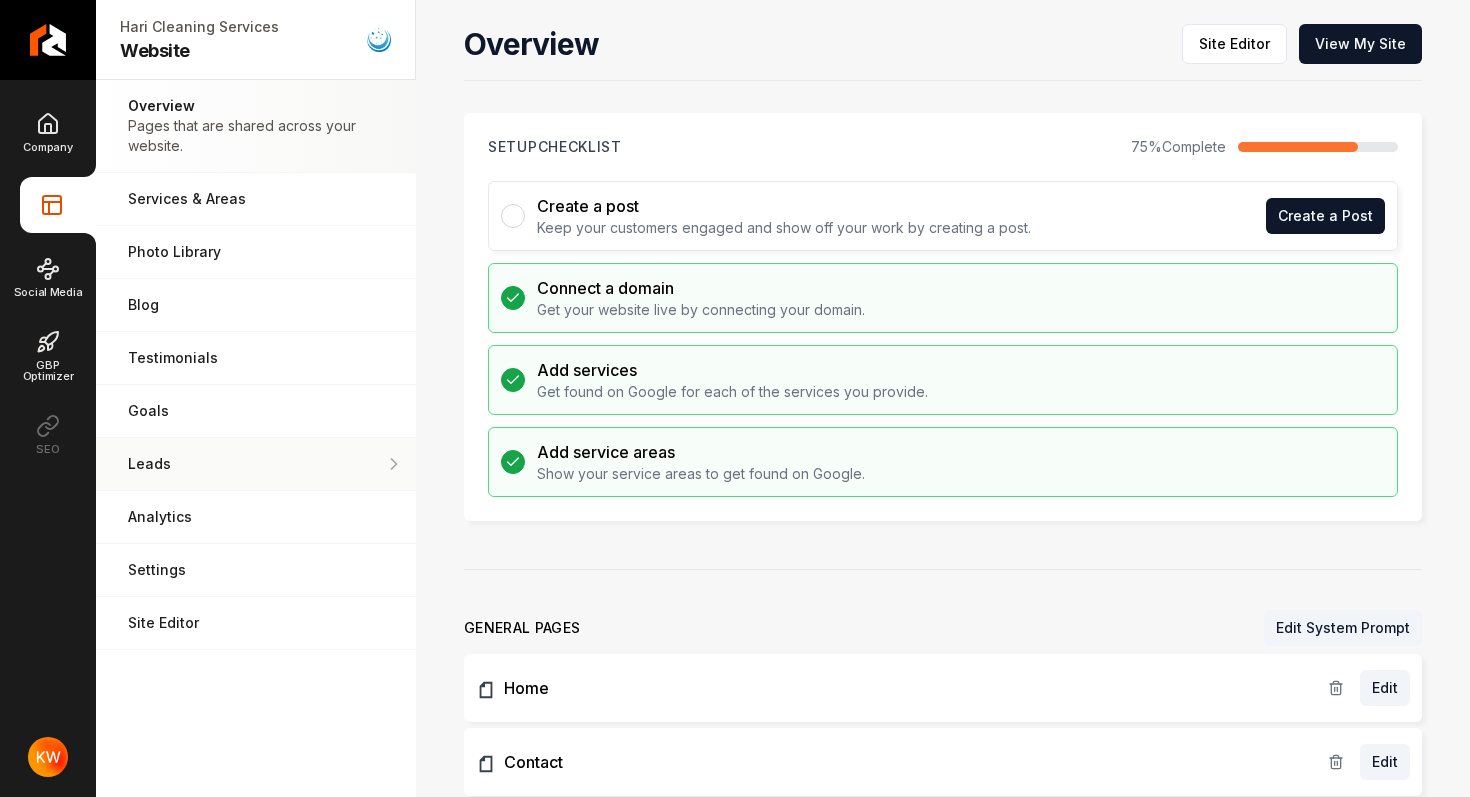 click on "Leads" at bounding box center [256, 464] 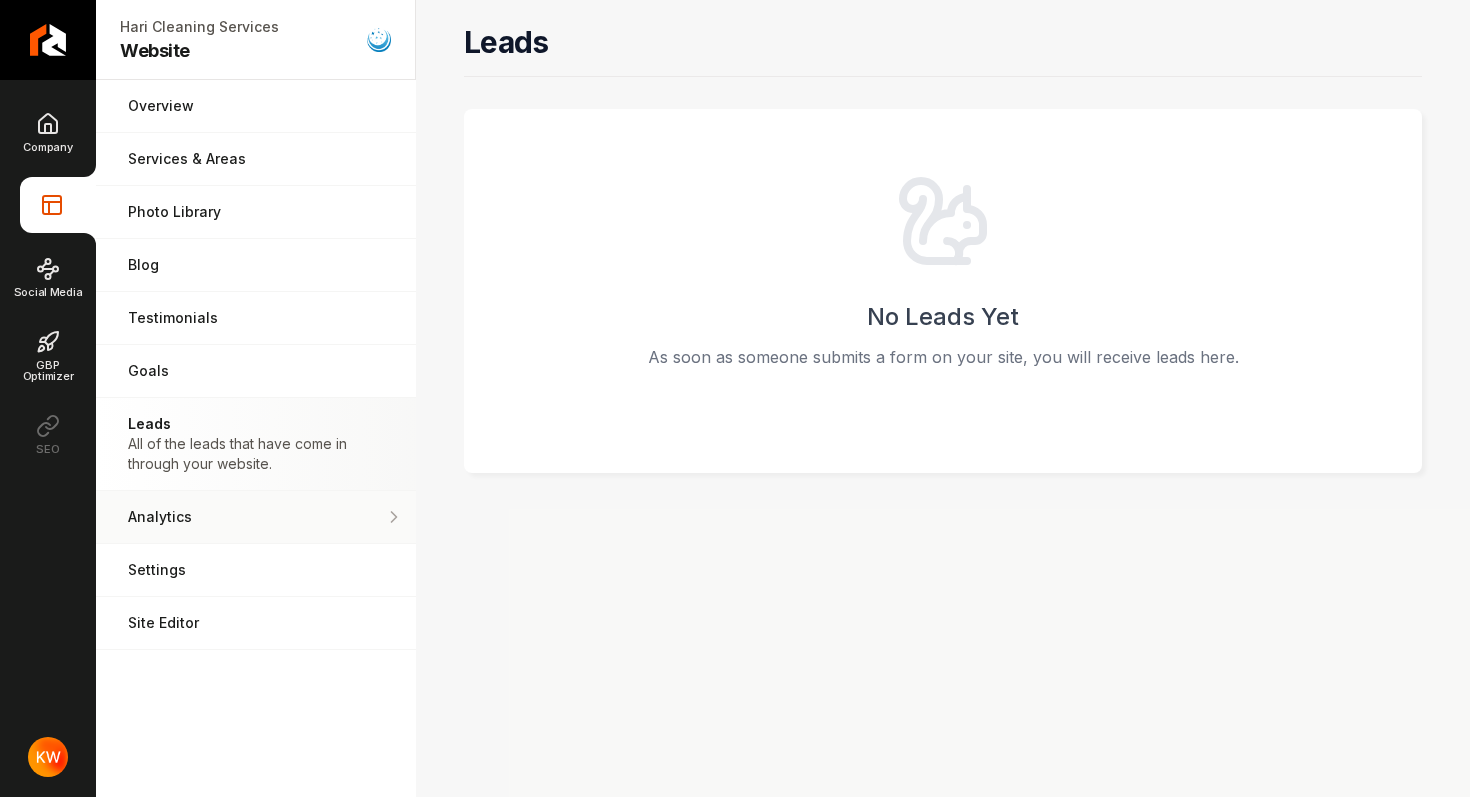 click on "Analytics Get an idea of your visitor count and what CTAs they clicked." at bounding box center (256, 517) 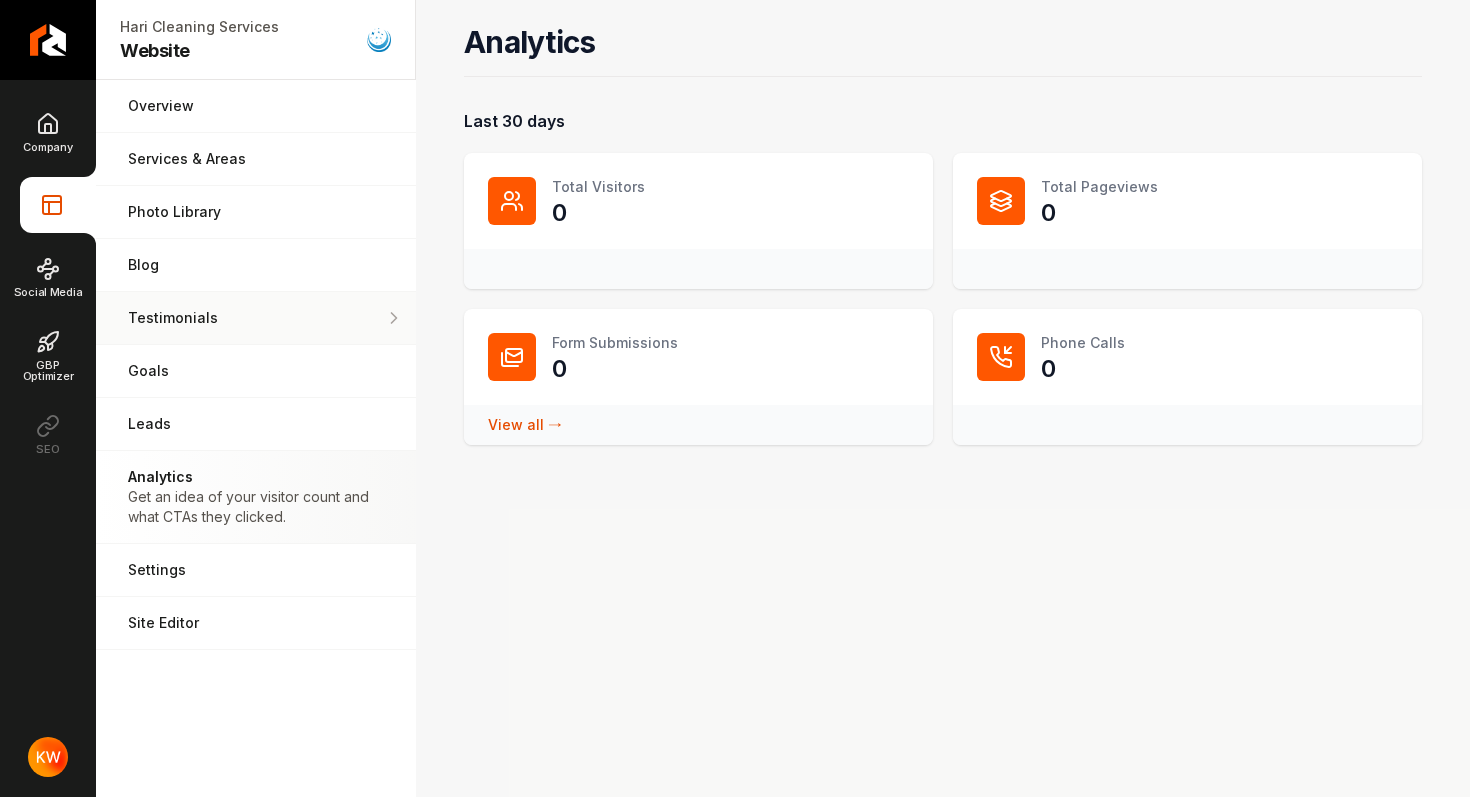 click on "Testimonials" at bounding box center [256, 318] 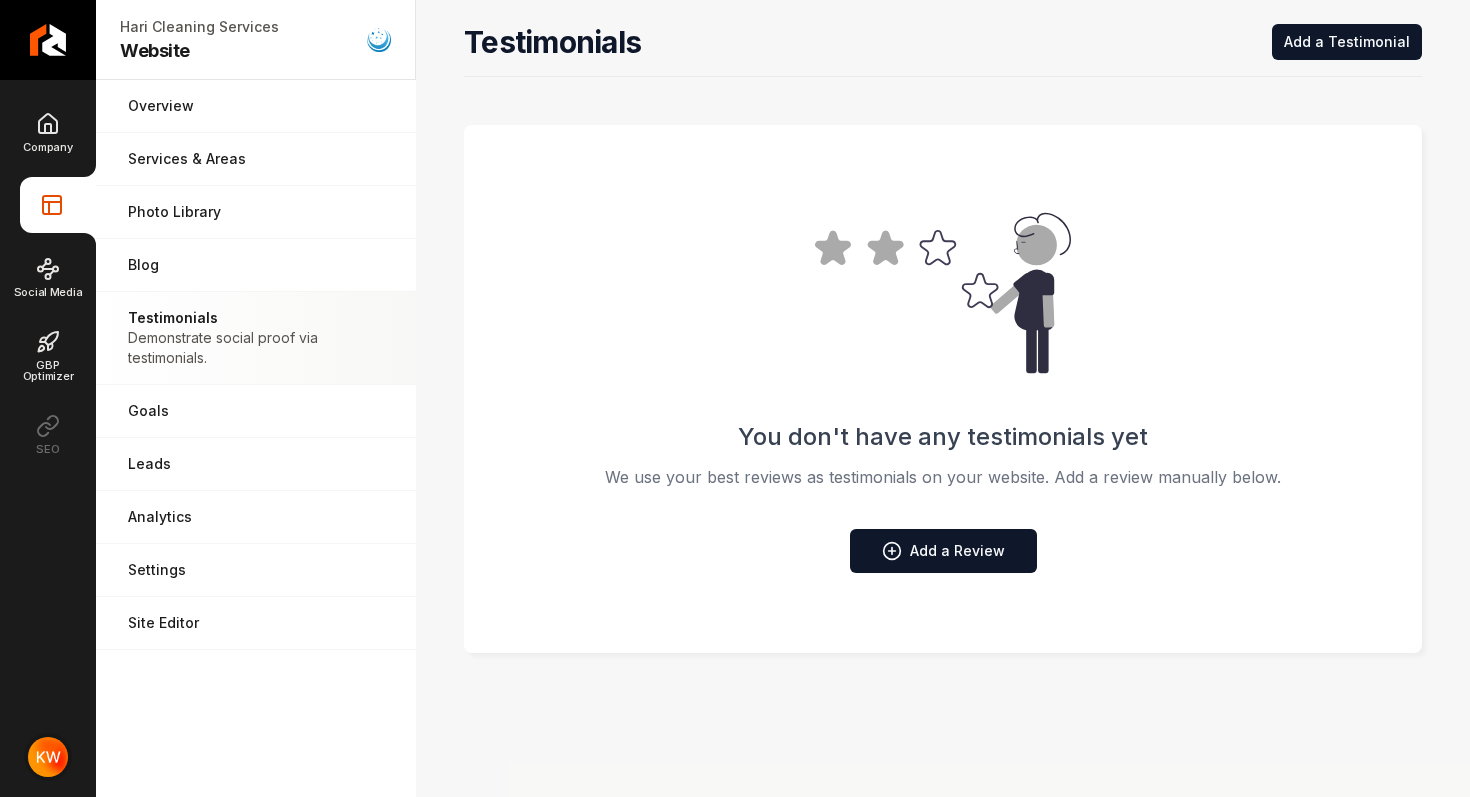 click at bounding box center (48, 757) 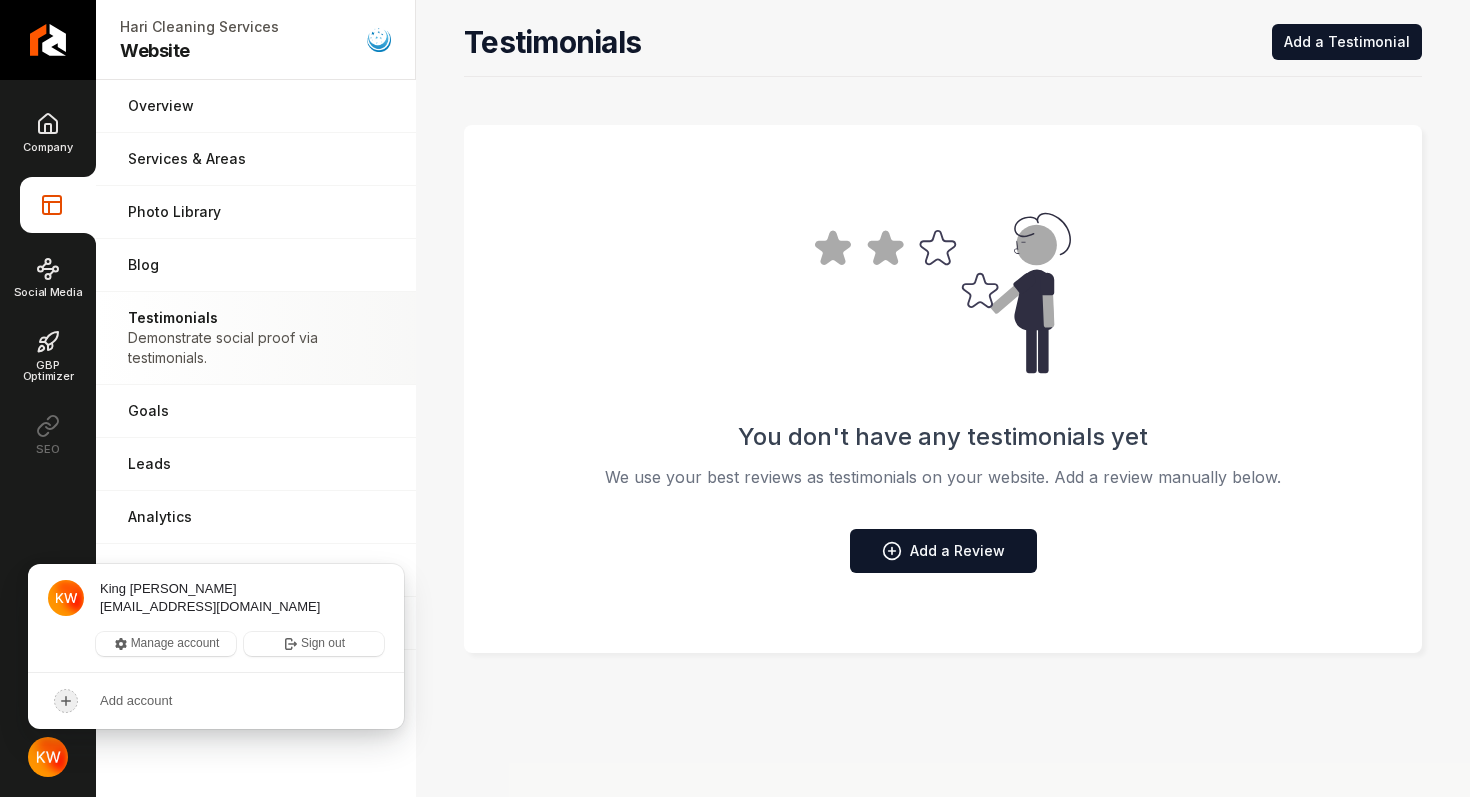 click on "Company Website Social Media GBP Optimizer SEO" at bounding box center (48, 368) 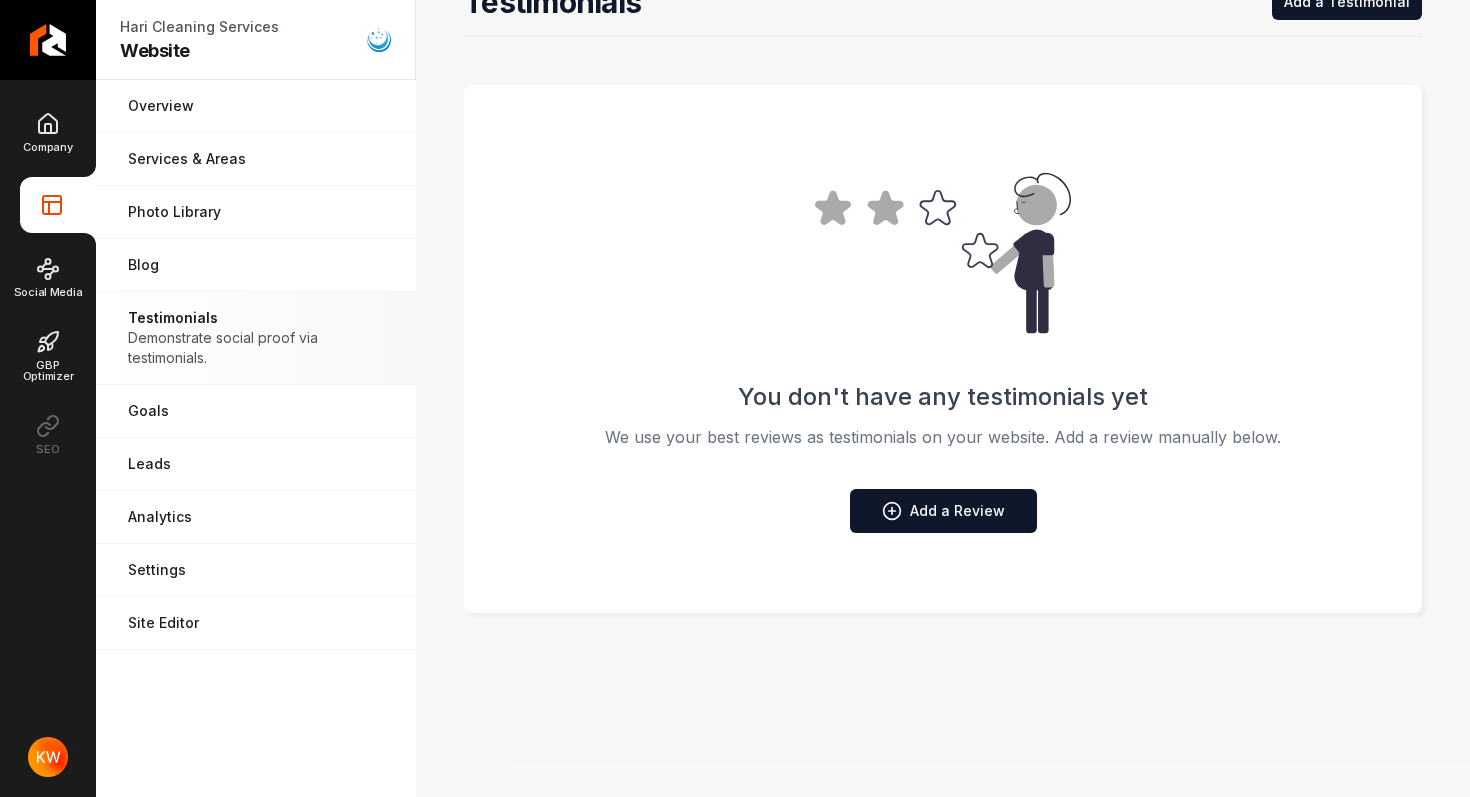 scroll, scrollTop: 0, scrollLeft: 0, axis: both 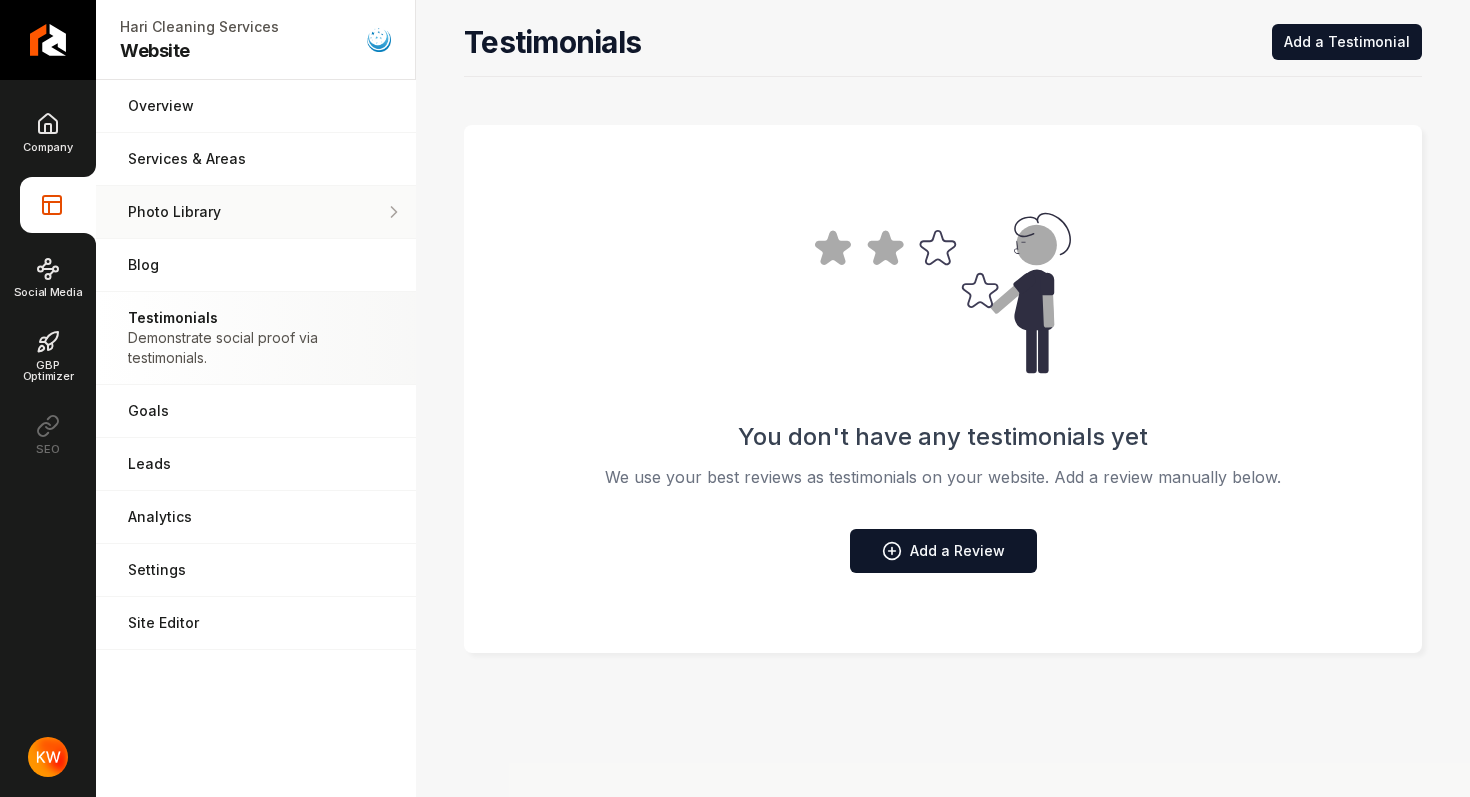 click on "Photo Library Manage the media for your website." at bounding box center (256, 212) 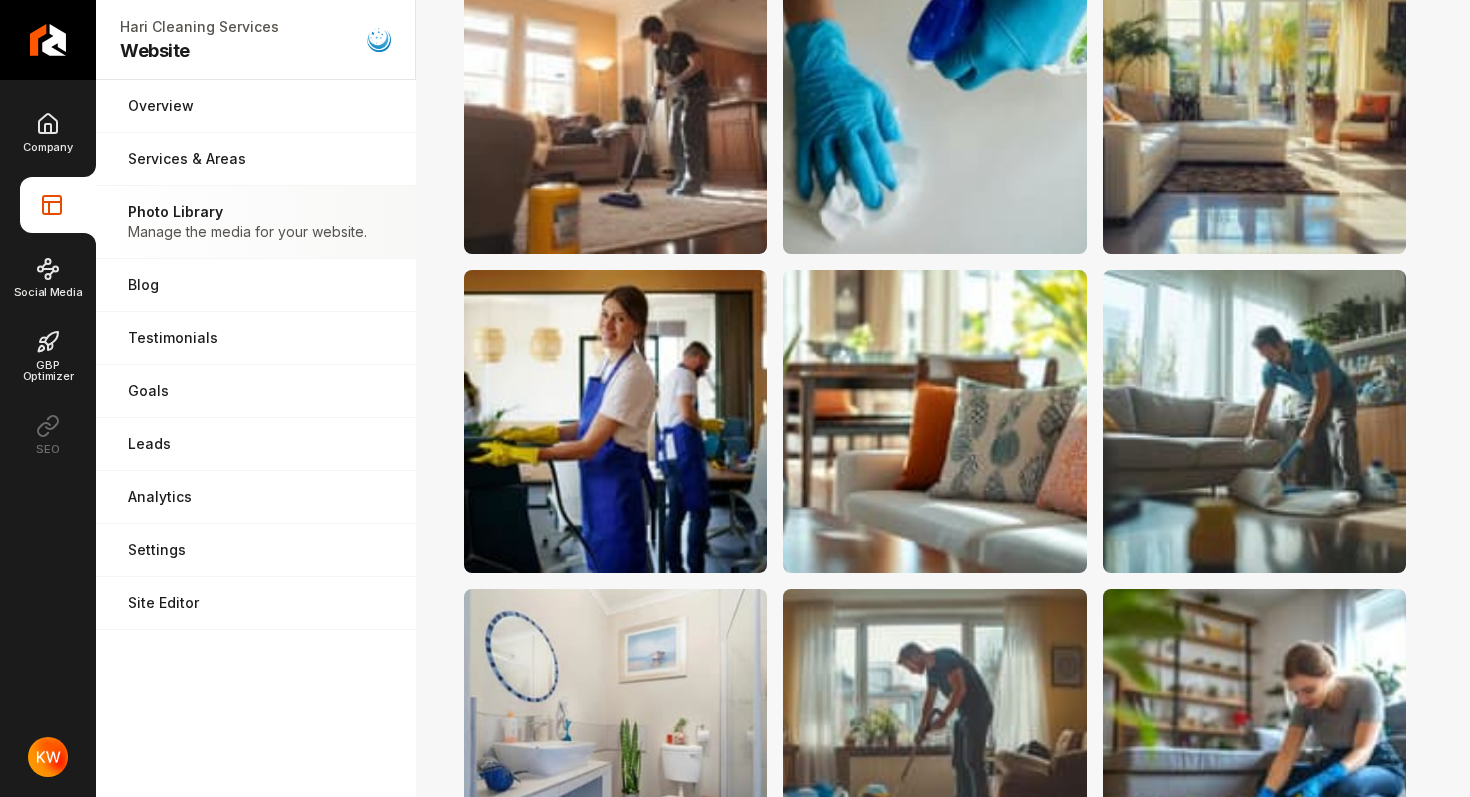 scroll, scrollTop: 1880, scrollLeft: 0, axis: vertical 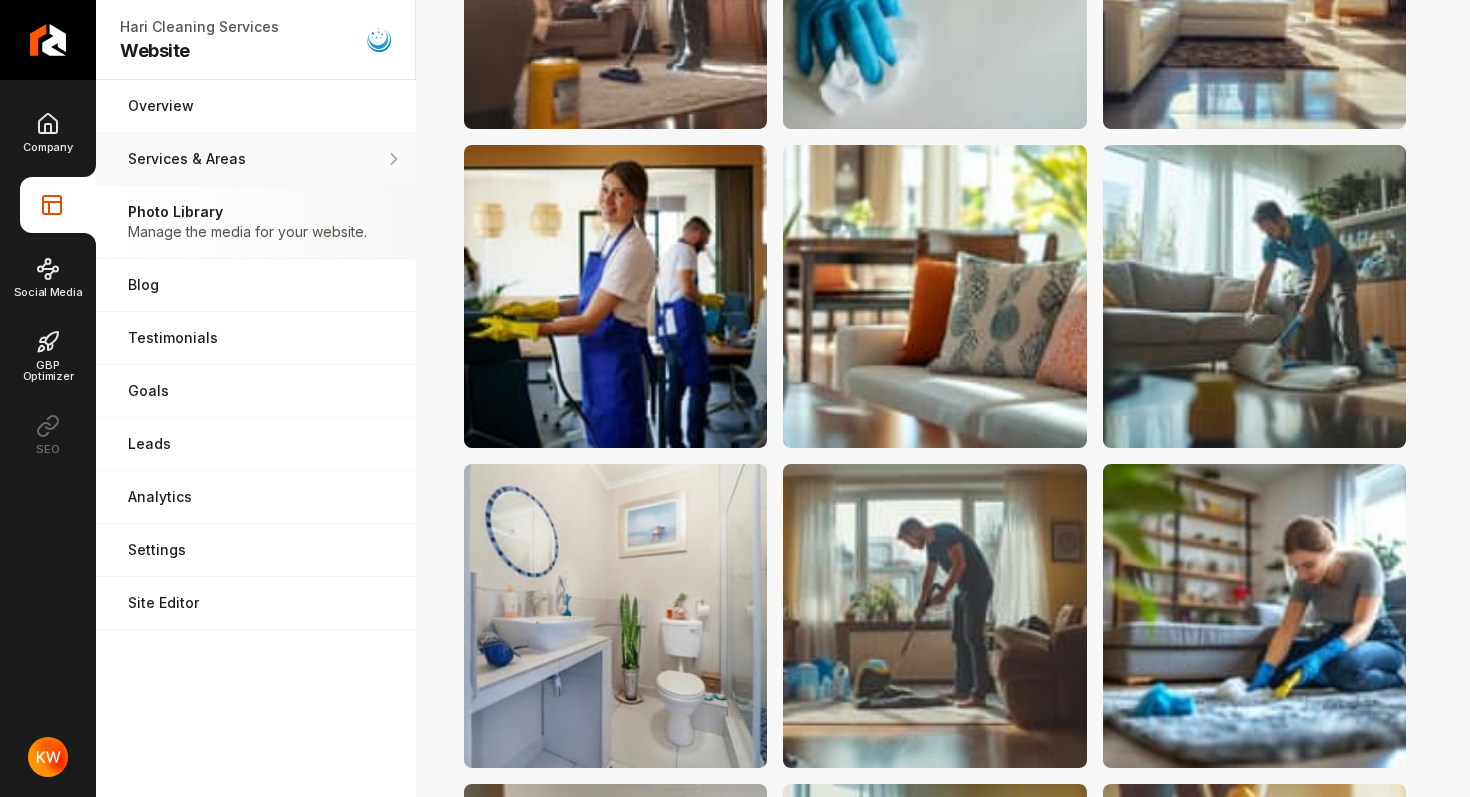 click on "Services & Areas Adjust your services and areas of expertise." at bounding box center [256, 159] 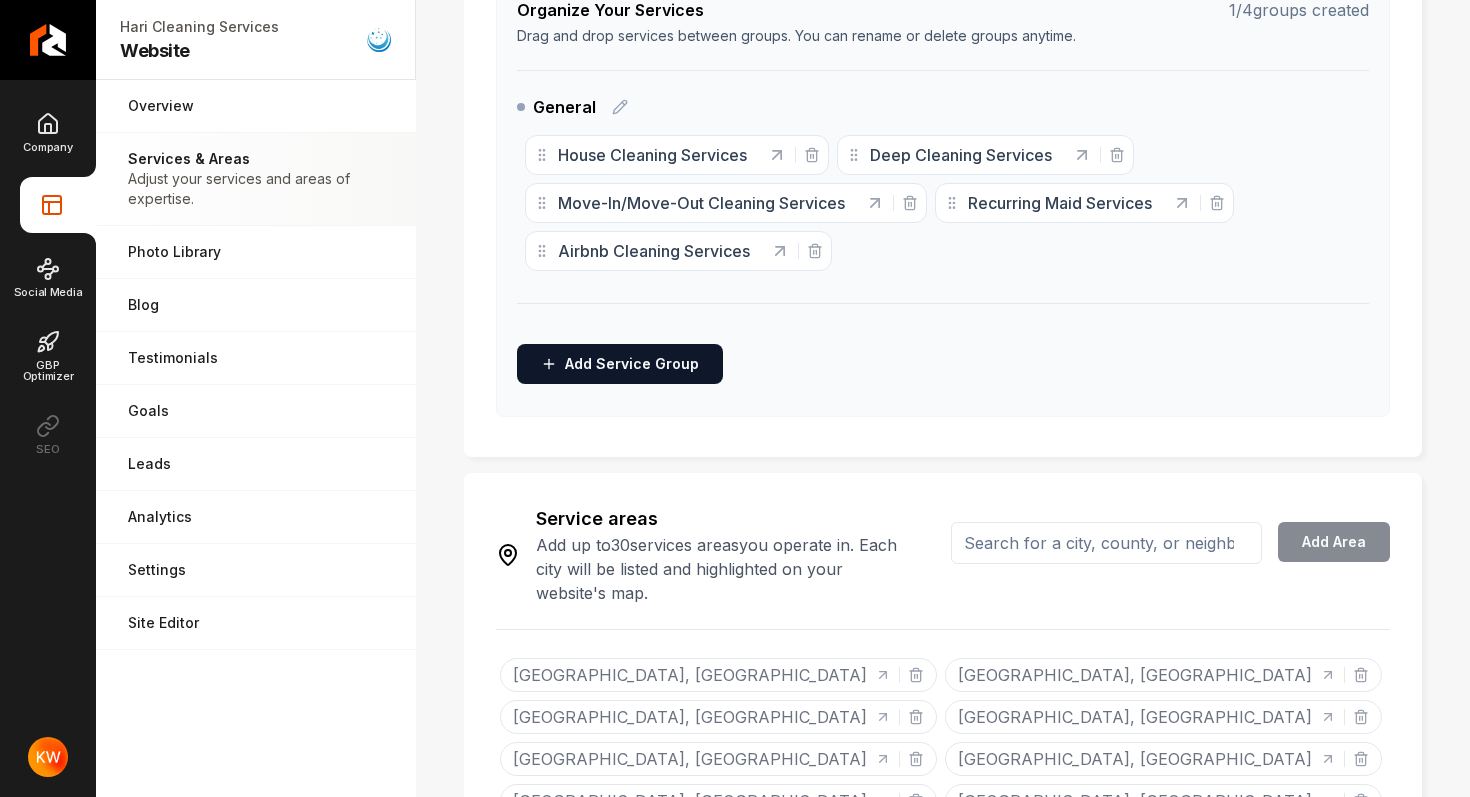 scroll, scrollTop: 442, scrollLeft: 0, axis: vertical 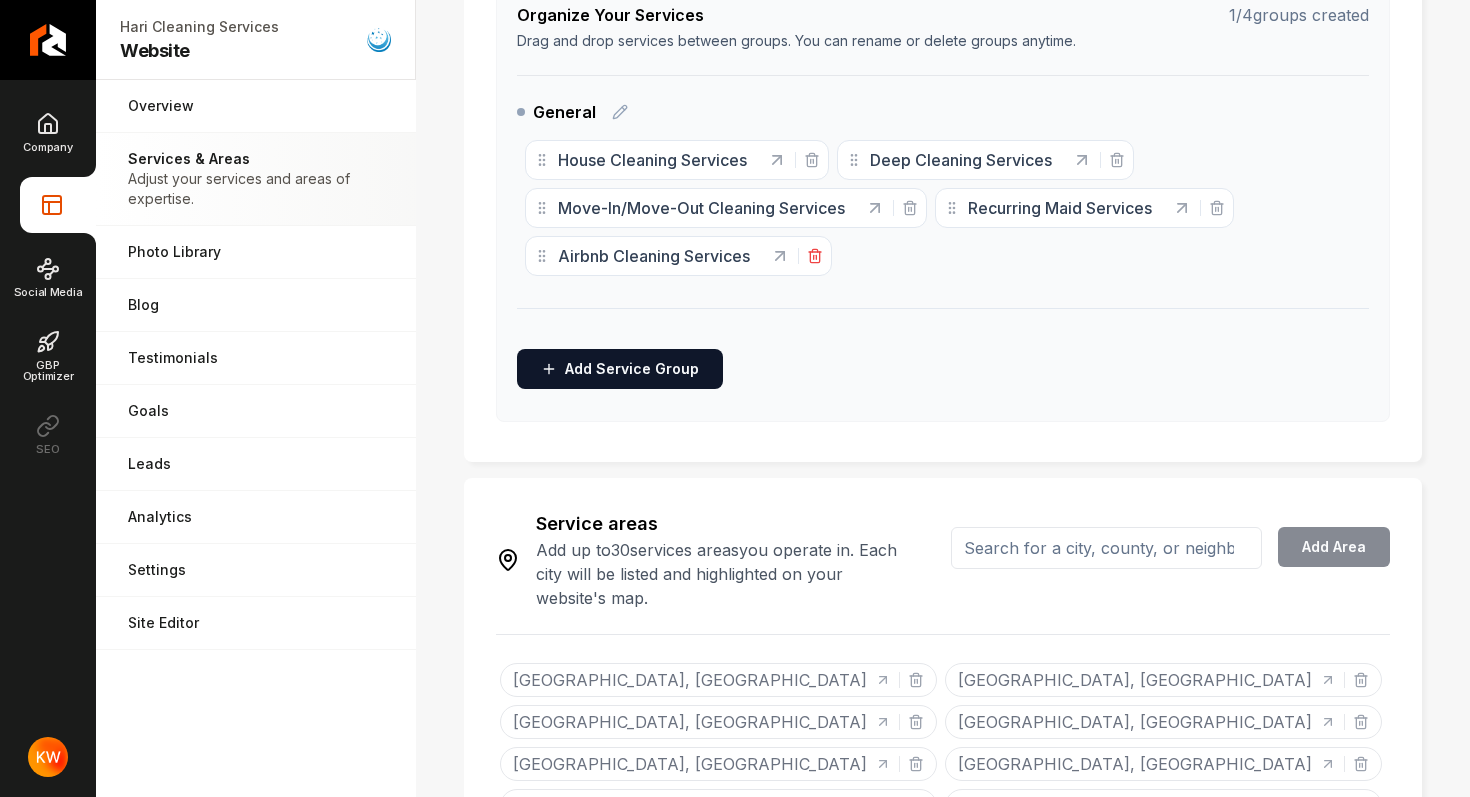 click 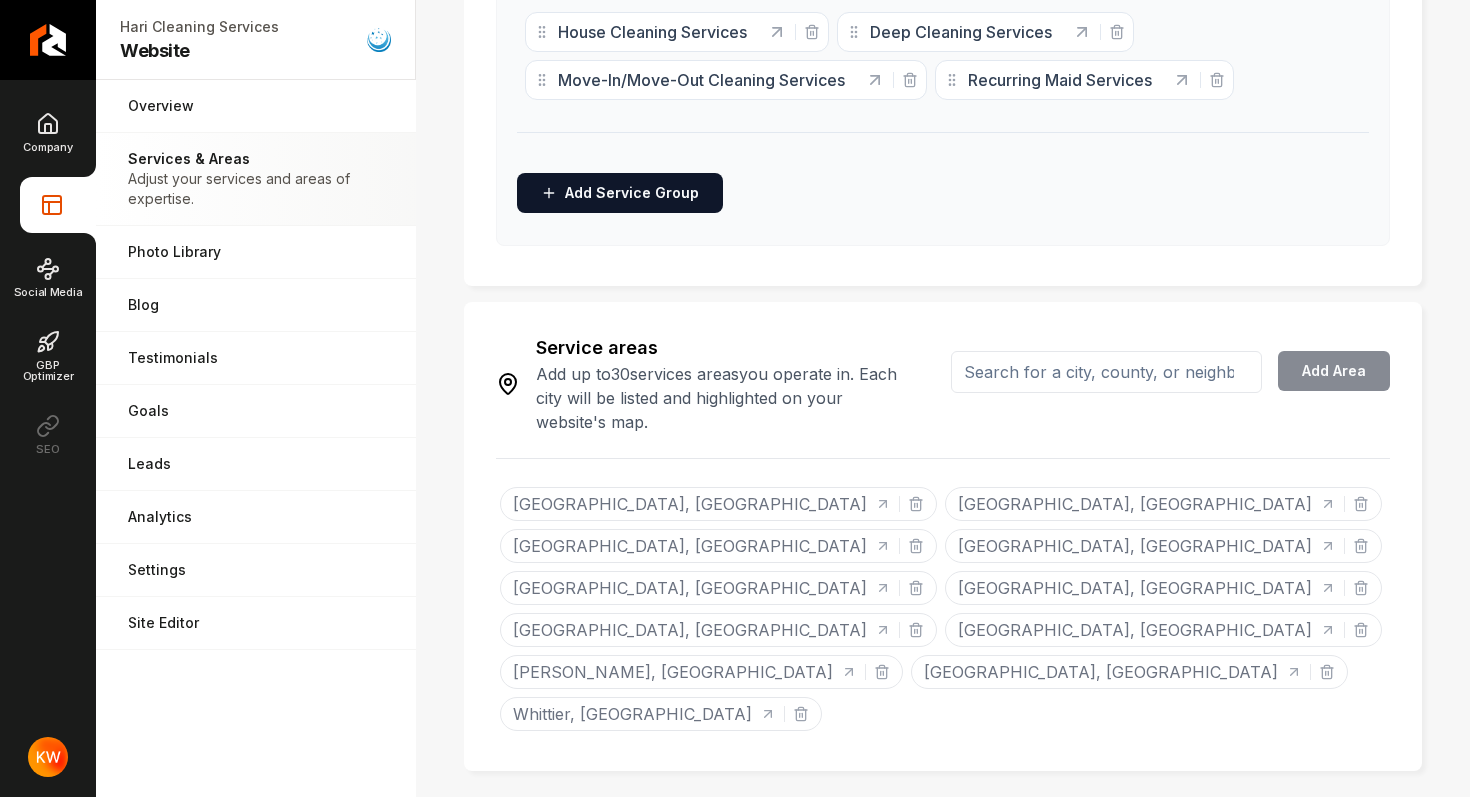 scroll, scrollTop: 558, scrollLeft: 0, axis: vertical 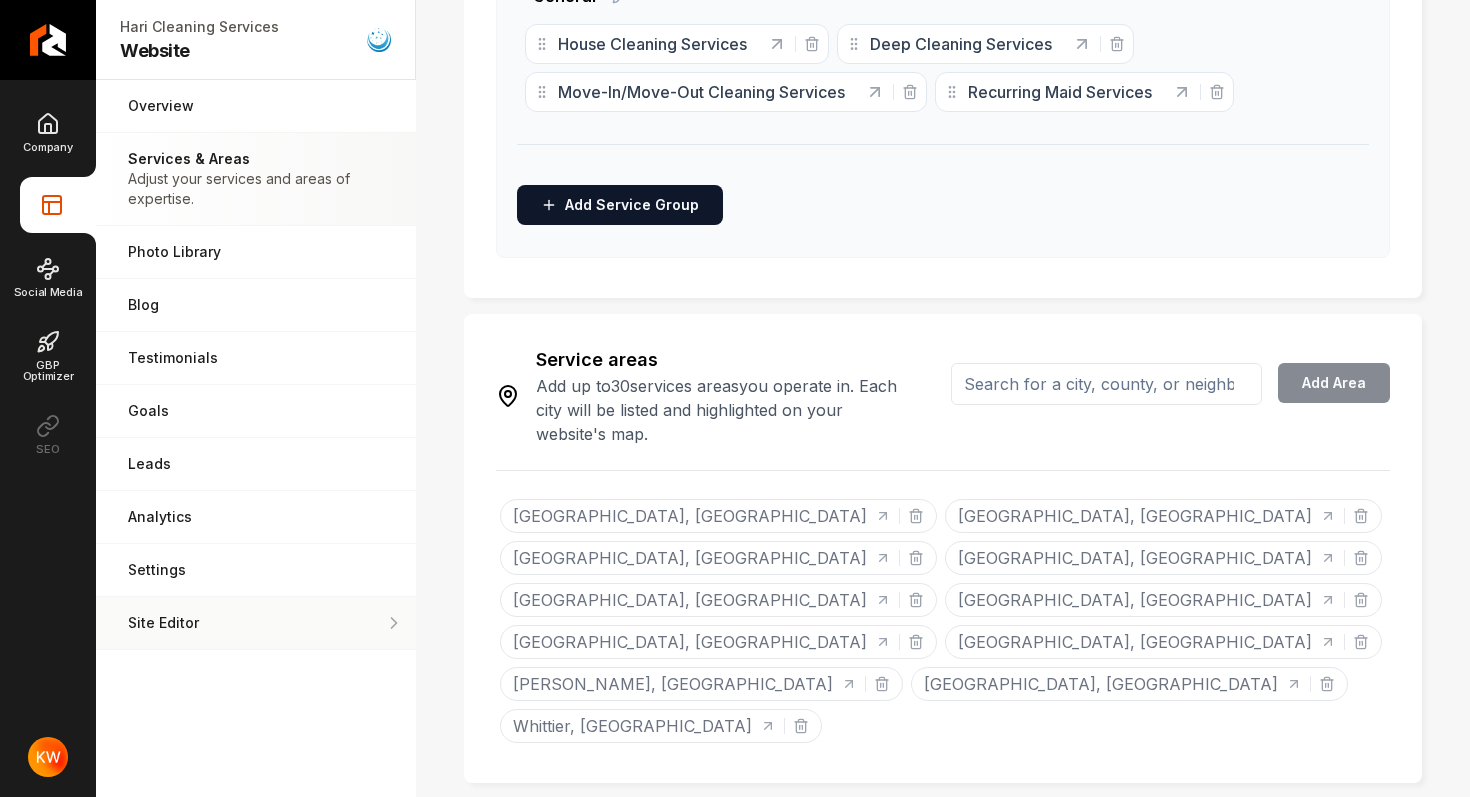 click on "Site Editor" at bounding box center (256, 623) 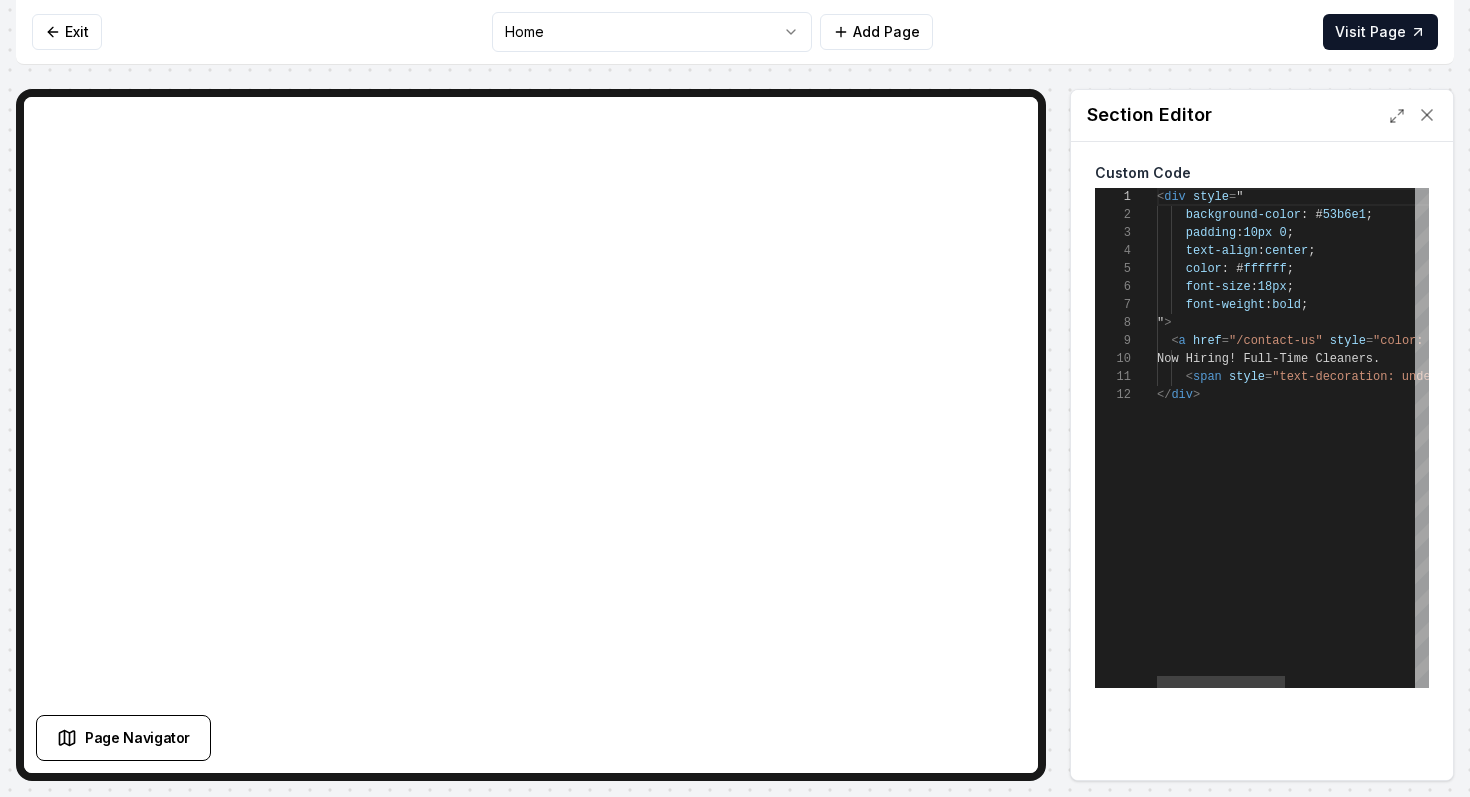 scroll, scrollTop: 180, scrollLeft: 0, axis: vertical 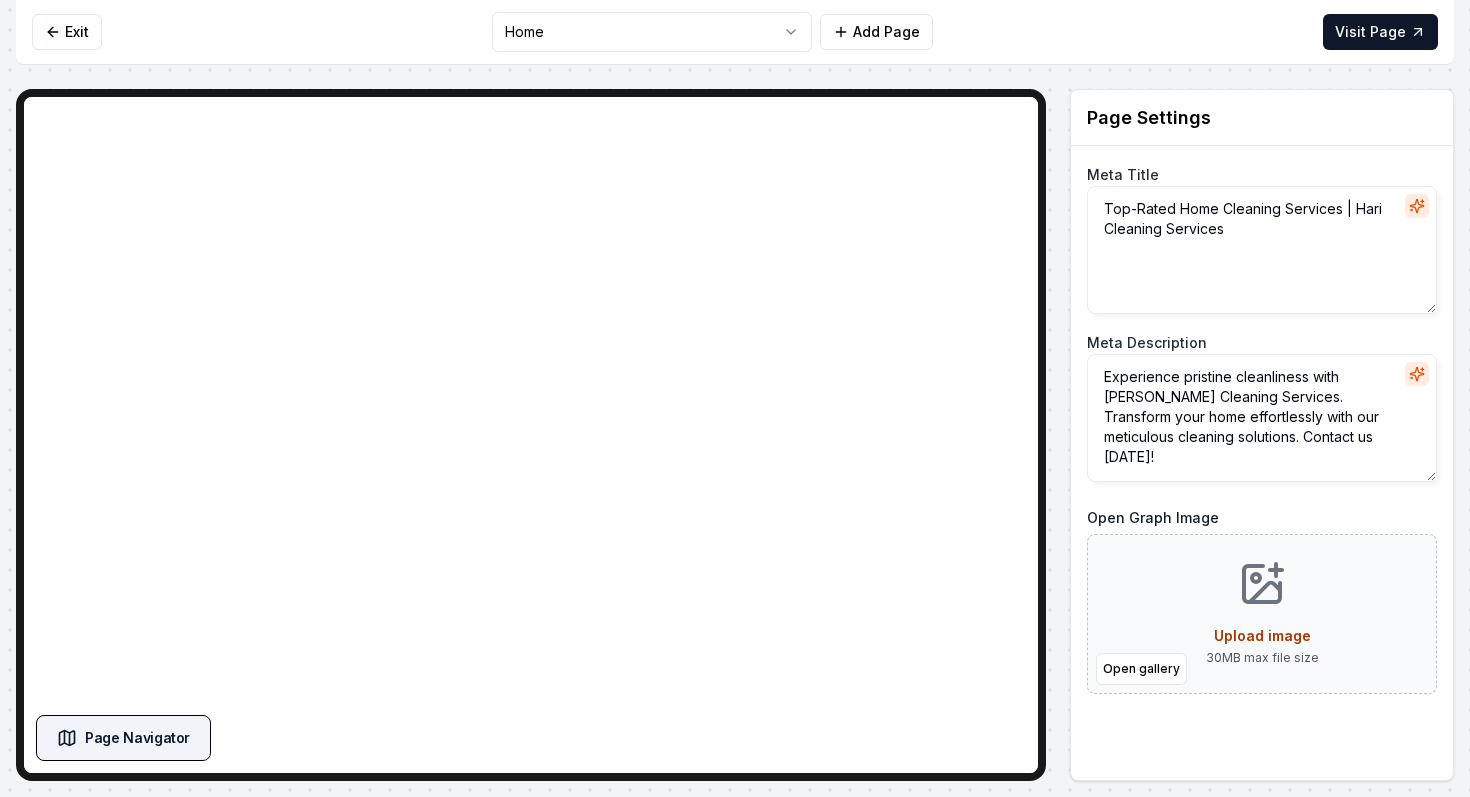 click on "Page Navigator" at bounding box center (137, 738) 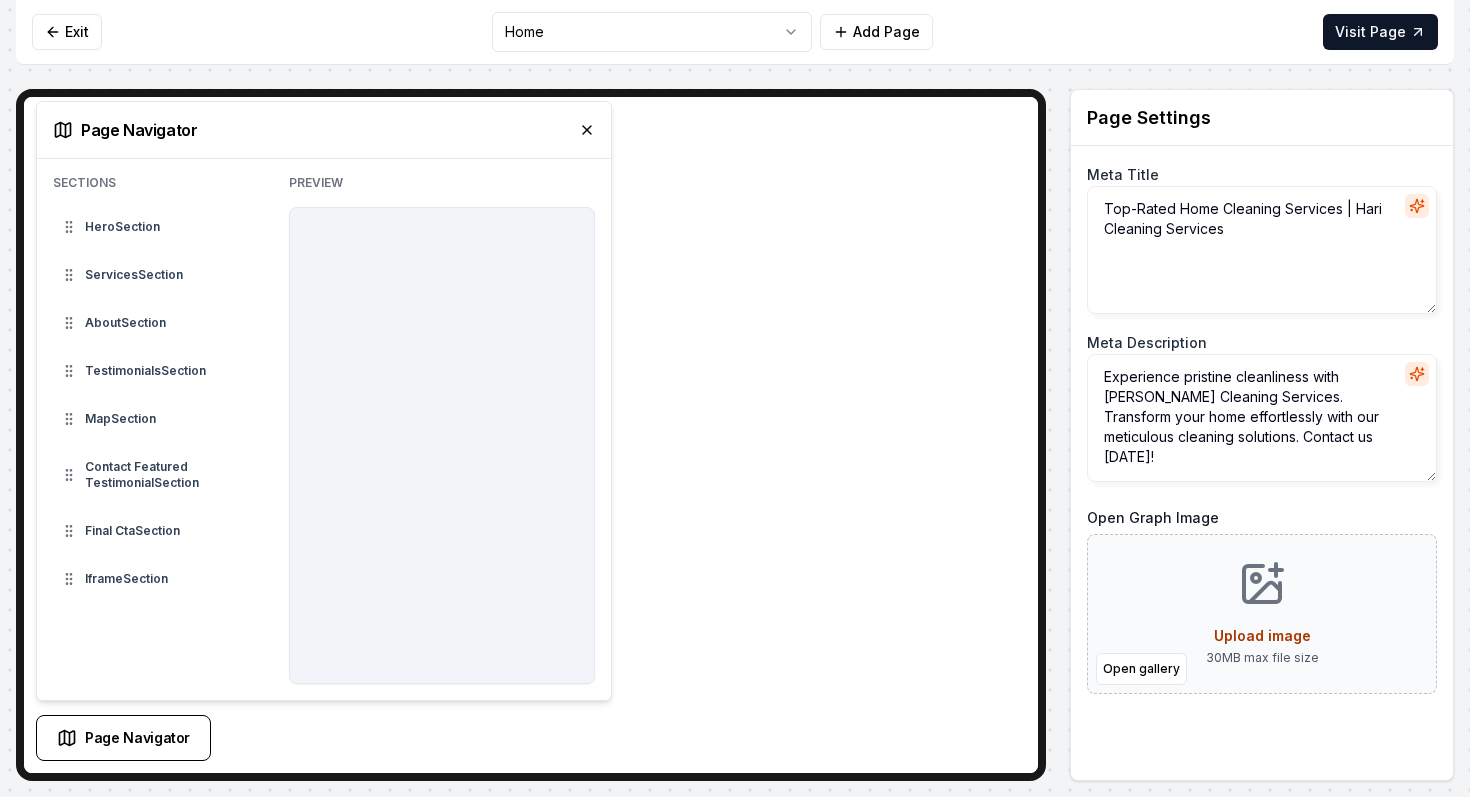 click on "Exit Home Add Page Visit Page" at bounding box center (735, 32) 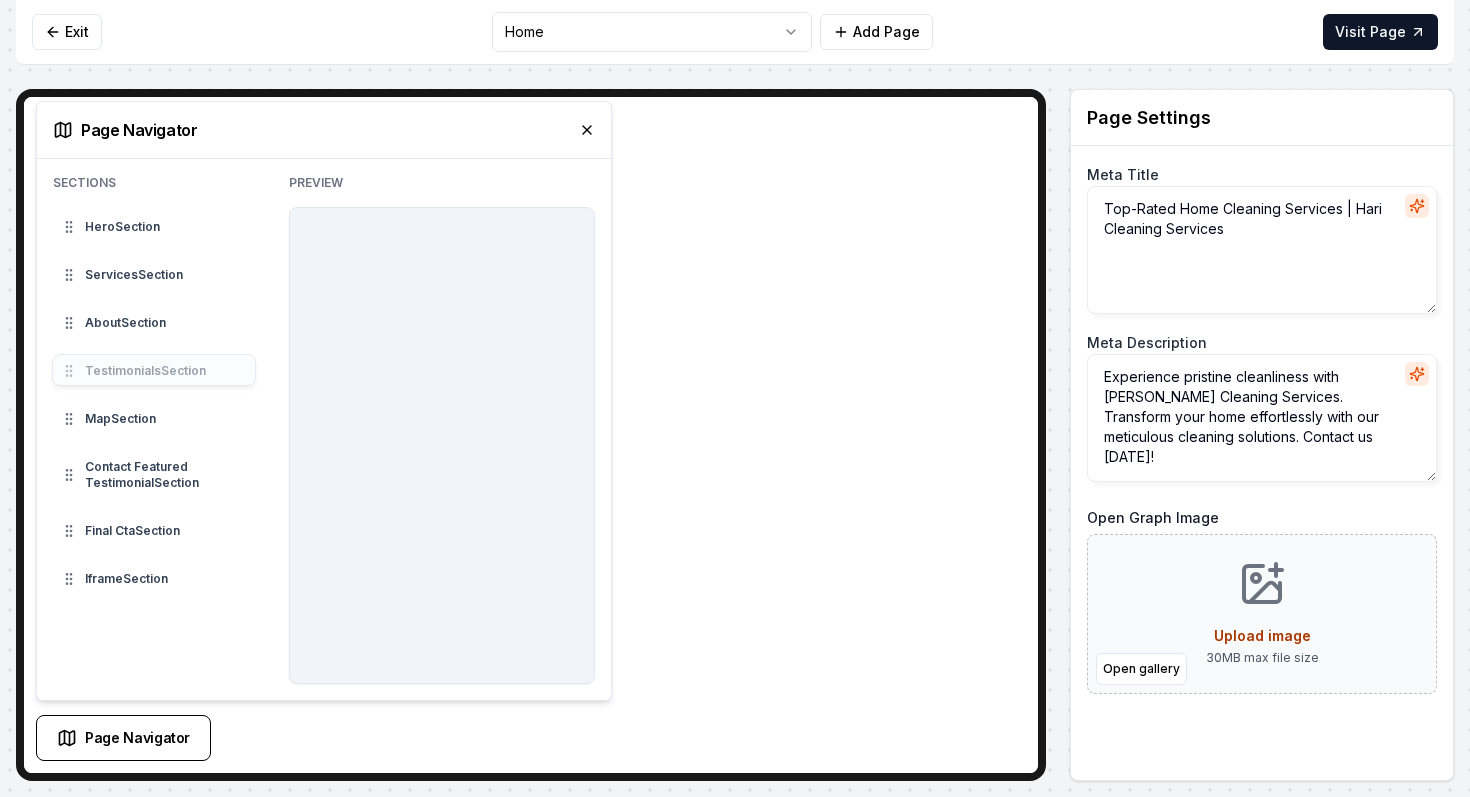 click on "Sections Hero  Section Services  Section About  Section Testimonials  Section Map  Section Contact Featured Testimonial  Section Final Cta  Section Iframe  Section Testimonials  Section
To pick up a draggable item, press the space bar.
While dragging, use the arrow keys to move the item.
Press space again to drop the item in its new position, or press escape to cancel.
Picked up draggable item 5e35136c-ecaa-4bf0-be3c-06c3eb598bd6." at bounding box center (155, 437) 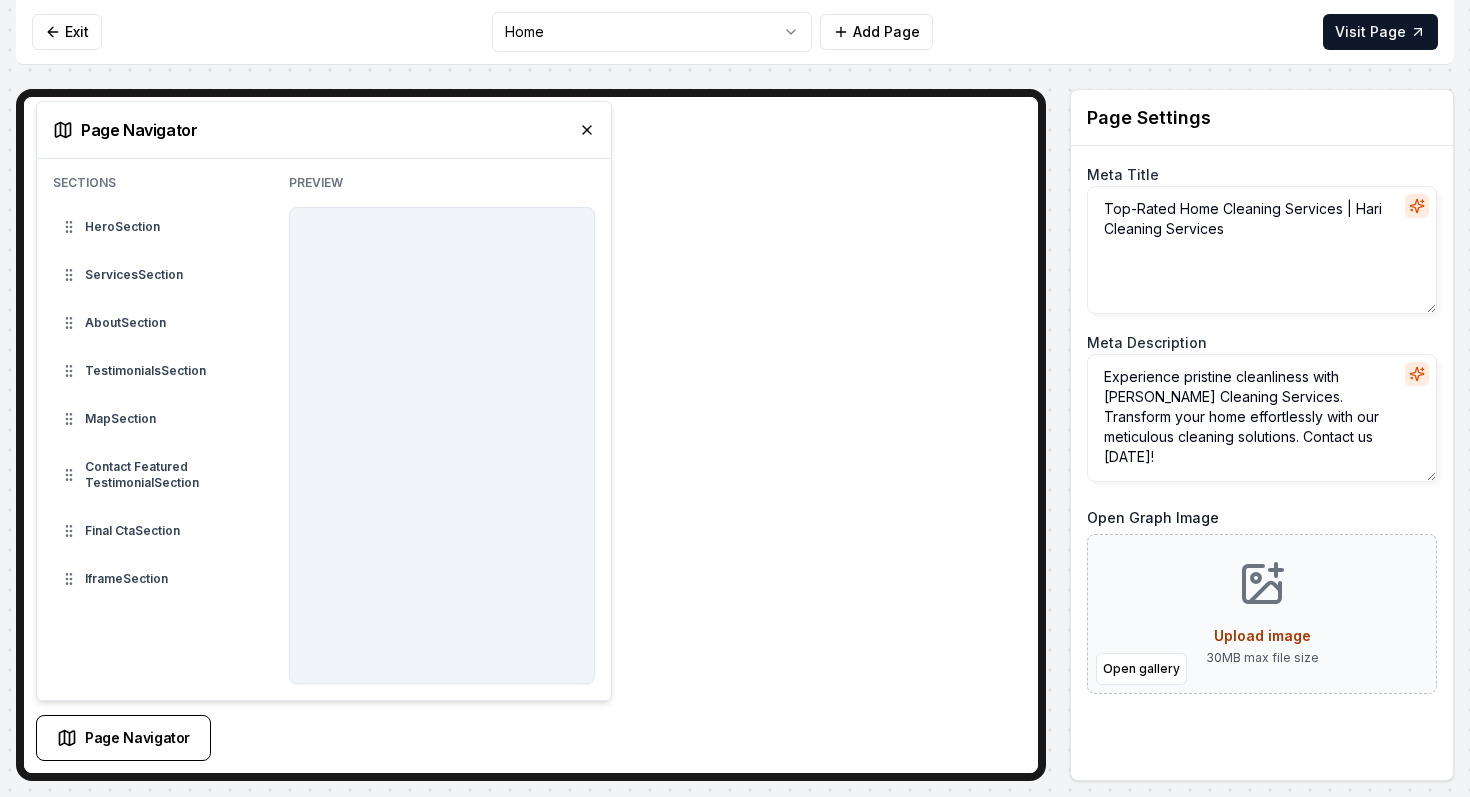 click on "Exit Home Add Page Visit Page  Page Navigator Sections Hero  Section Services  Section About  Section Testimonials  Section Map  Section Contact Featured Testimonial  Section Final Cta  Section Iframe  Section
To pick up a draggable item, press the space bar.
While dragging, use the arrow keys to move the item.
Press space again to drop the item in its new position, or press escape to cancel.
Draggable item 5e35136c-ecaa-4bf0-be3c-06c3eb598bd6 was dropped. Preview Page Navigator Page Settings Meta Title Top-Rated Home Cleaning Services | Hari Cleaning Services Meta Description Experience pristine cleanliness with Hari Cleaning Services. Transform your home effortlessly with our meticulous cleaning solutions. Contact us today! Open Graph Image Open gallery Upload image 30  MB max file size Discard Changes Save Section Editor Unsupported section type" at bounding box center [735, 390] 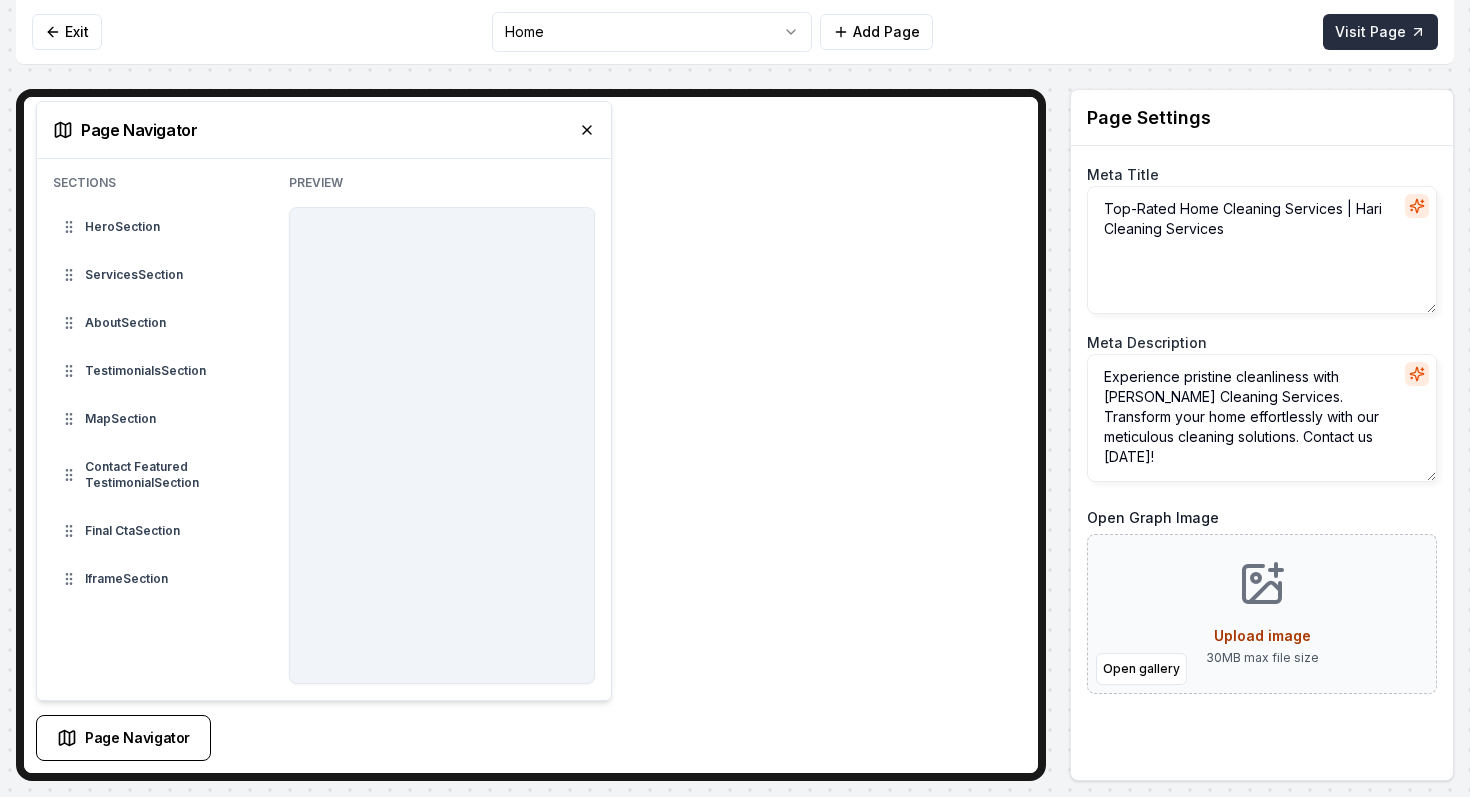 click on "Visit Page" at bounding box center [1380, 32] 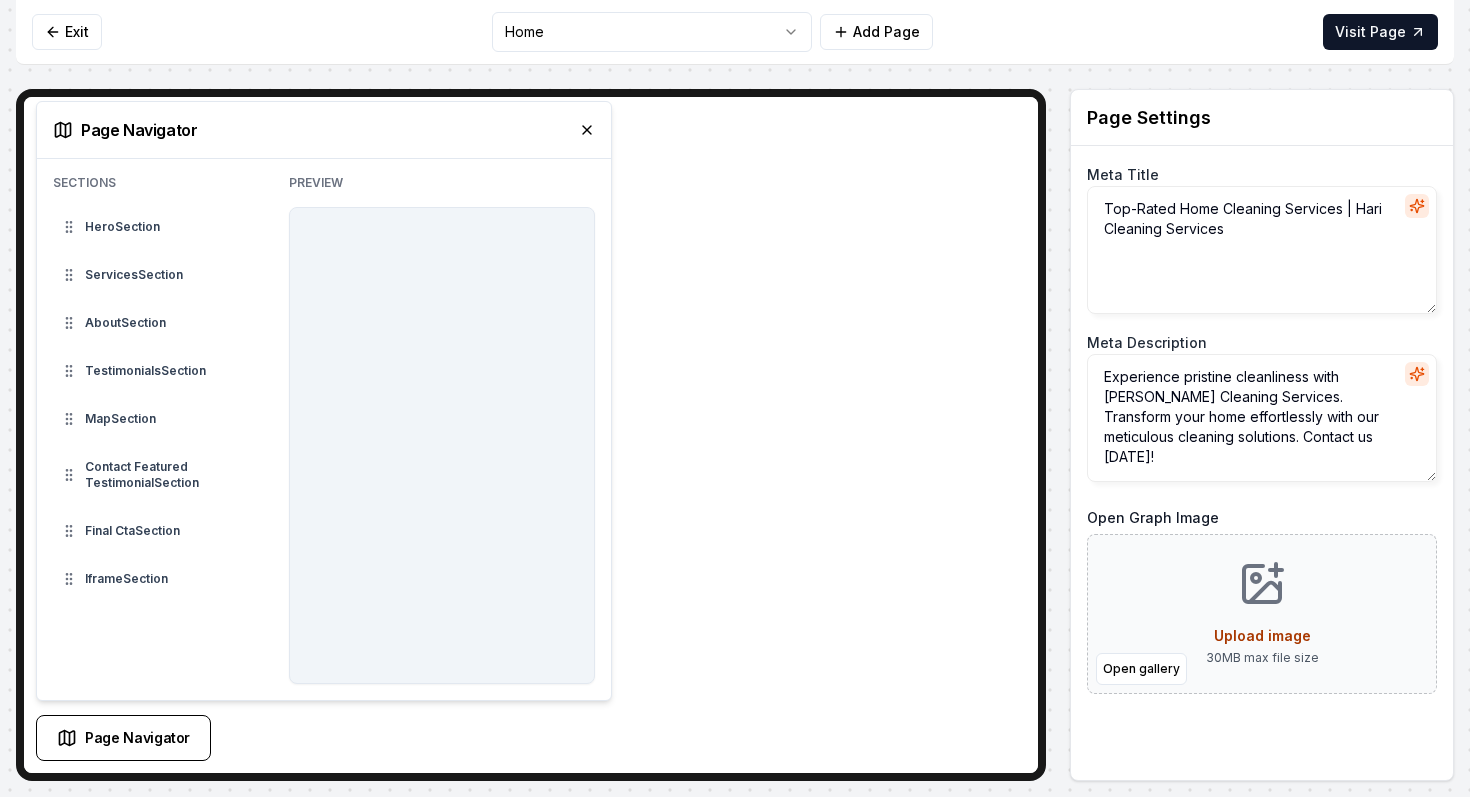 click 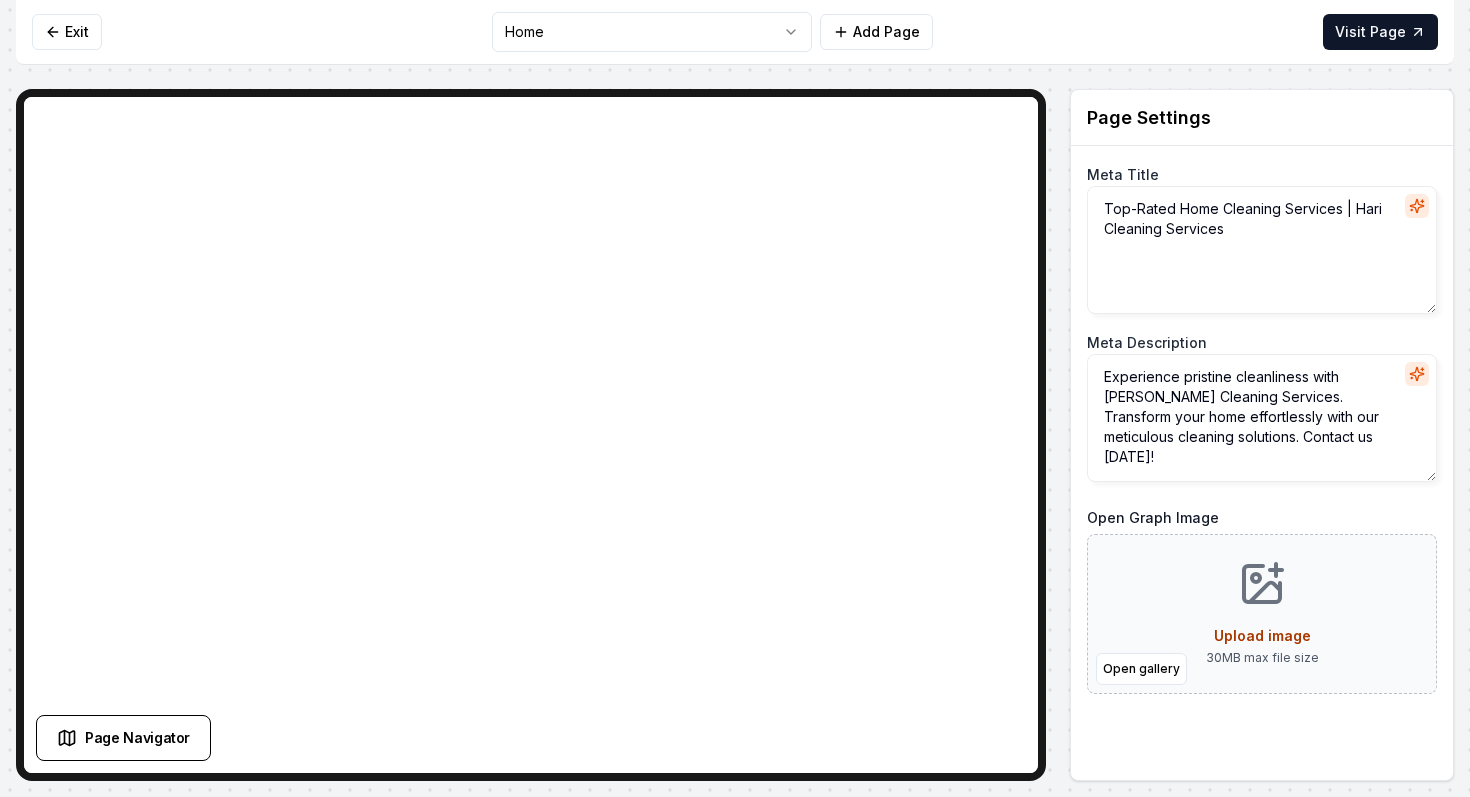 click on "Computer Required This feature is only available on a computer. Please switch to a computer to edit your site. Go back  Exit Home Add Page Visit Page  Page Navigator Page Settings Meta Title Top-Rated Home Cleaning Services | Hari Cleaning Services Meta Description Experience pristine cleanliness with Hari Cleaning Services. Transform your home effortlessly with our meticulous cleaning solutions. Contact us today! Open Graph Image Open gallery Upload image 30  MB max file size Discard Changes Save Section Editor Unsupported section type /dashboard/sites/cc85c824-d1dd-4d46-9524-1c8ce6b967f2/pages/fb621fb4-8846-486a-8bf9-07994fc3525c" at bounding box center (735, 398) 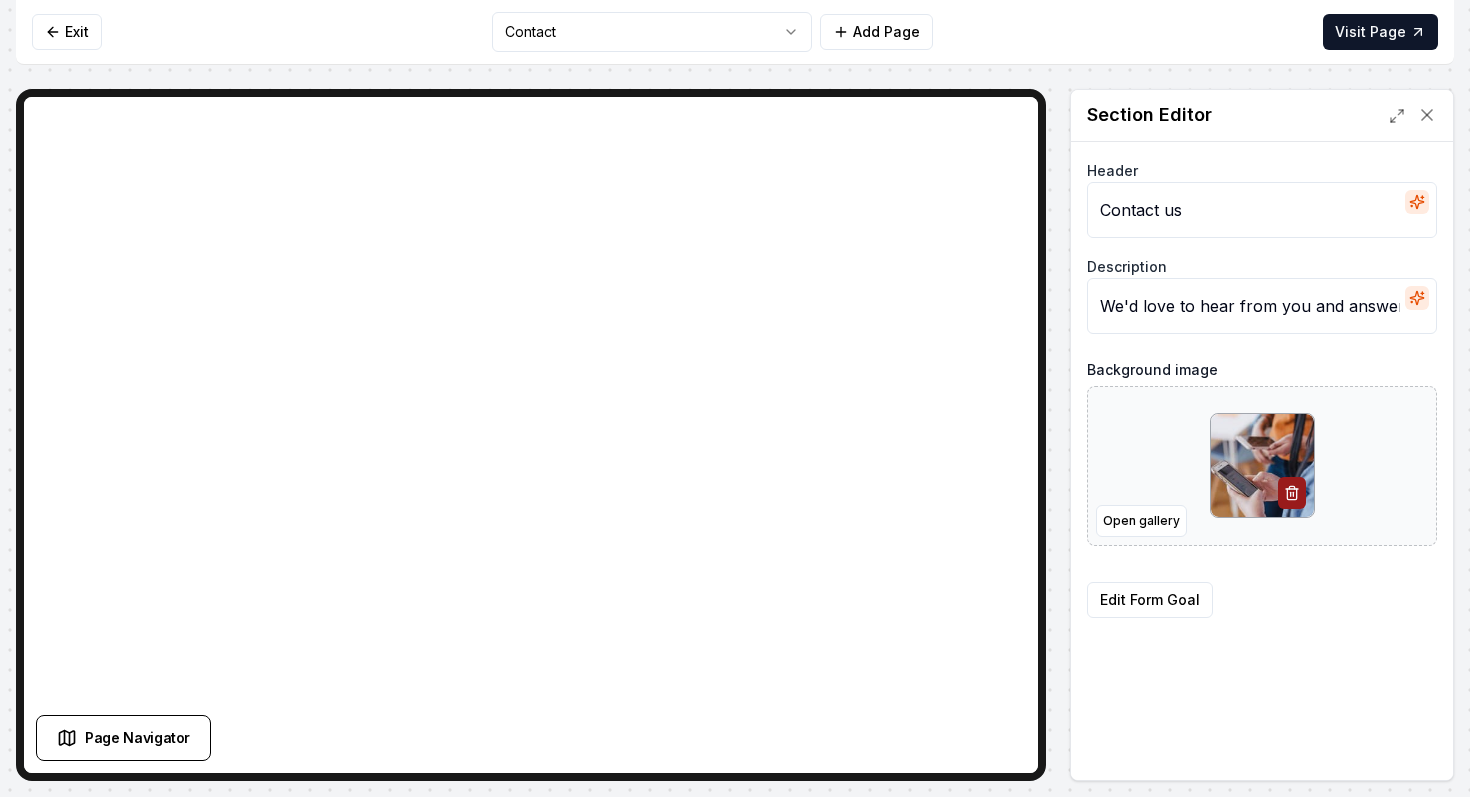 click on "We'd love to hear from you and answer any questions you may have." at bounding box center (1262, 306) 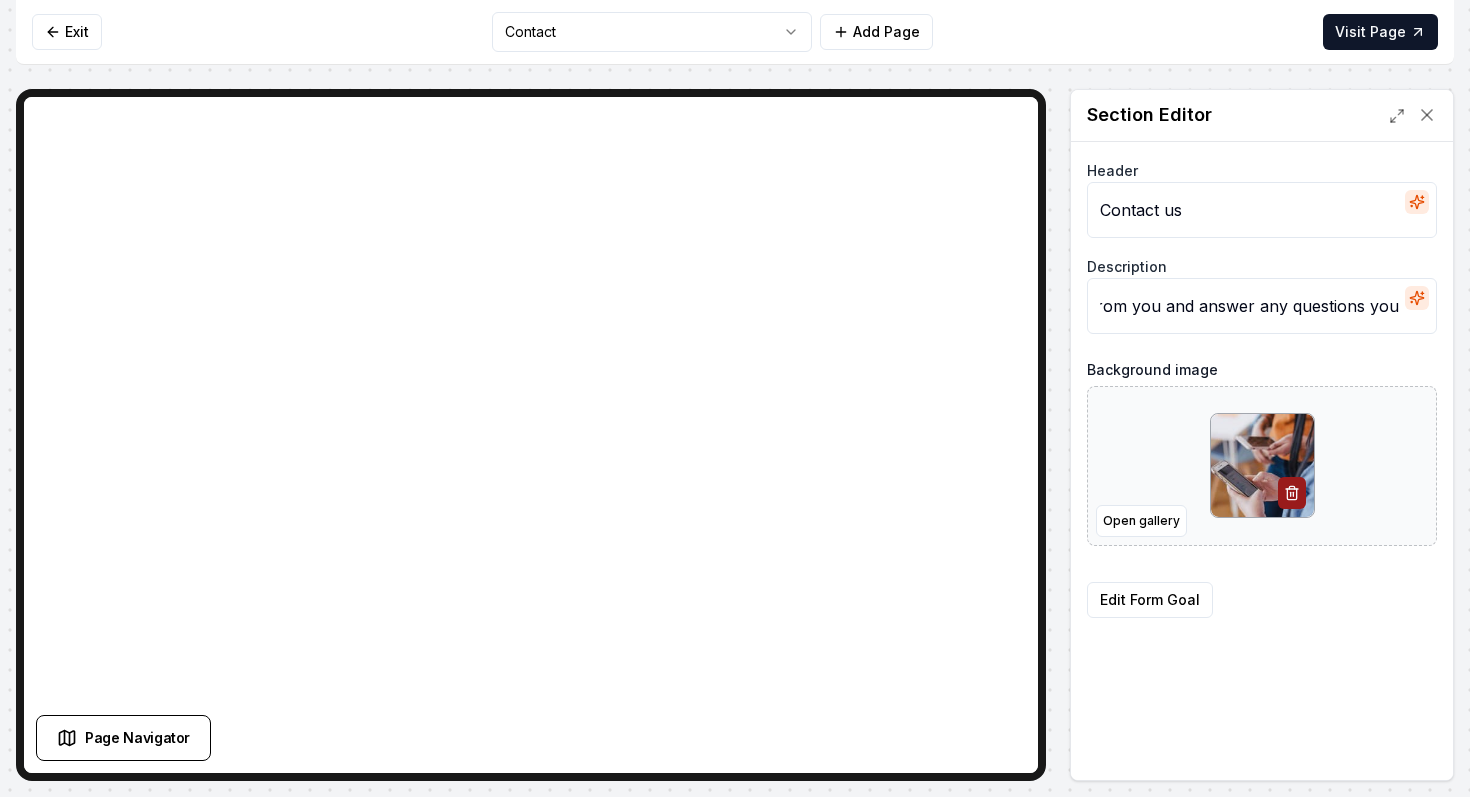 scroll, scrollTop: 0, scrollLeft: 219, axis: horizontal 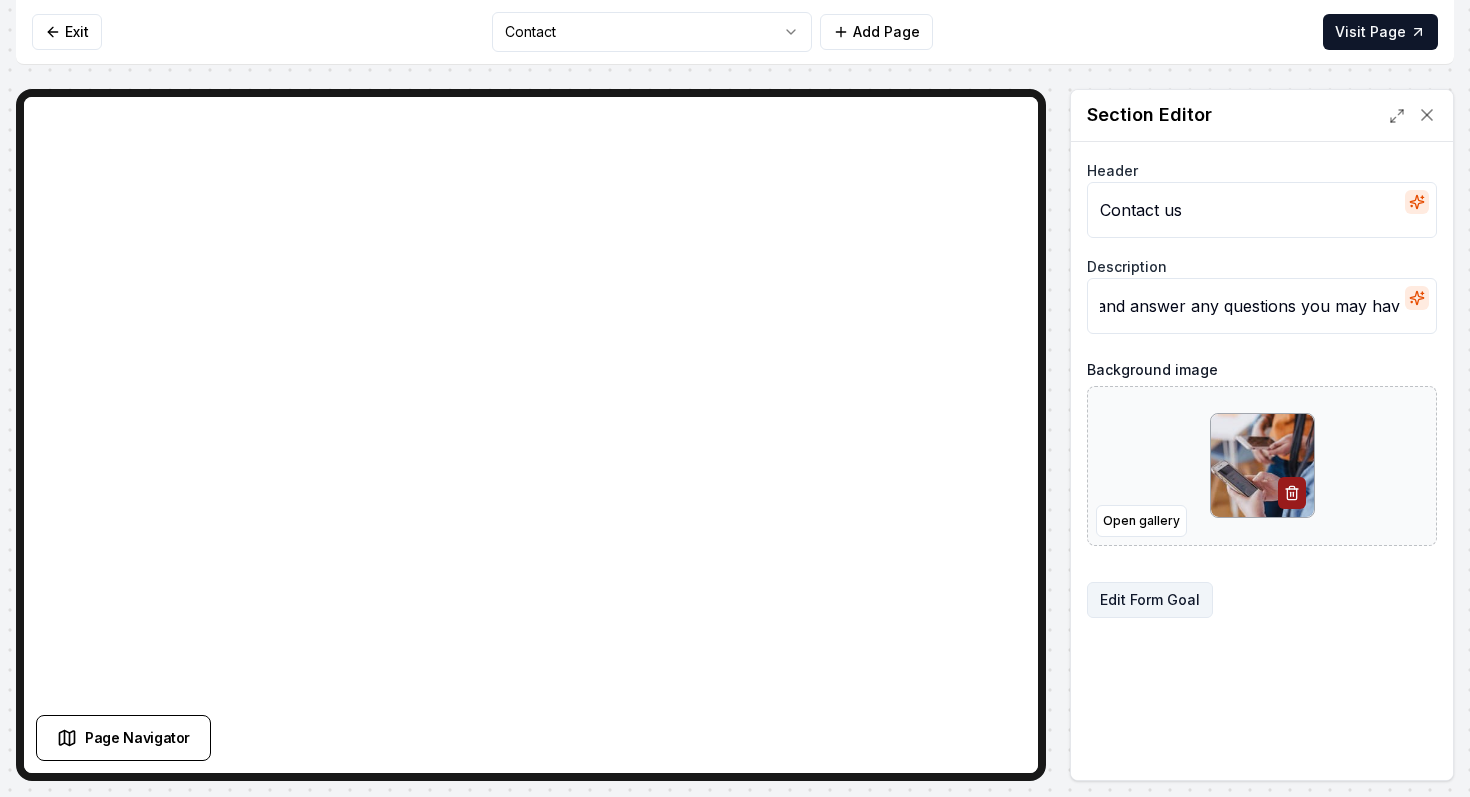 click on "Edit Form Goal" at bounding box center (1150, 600) 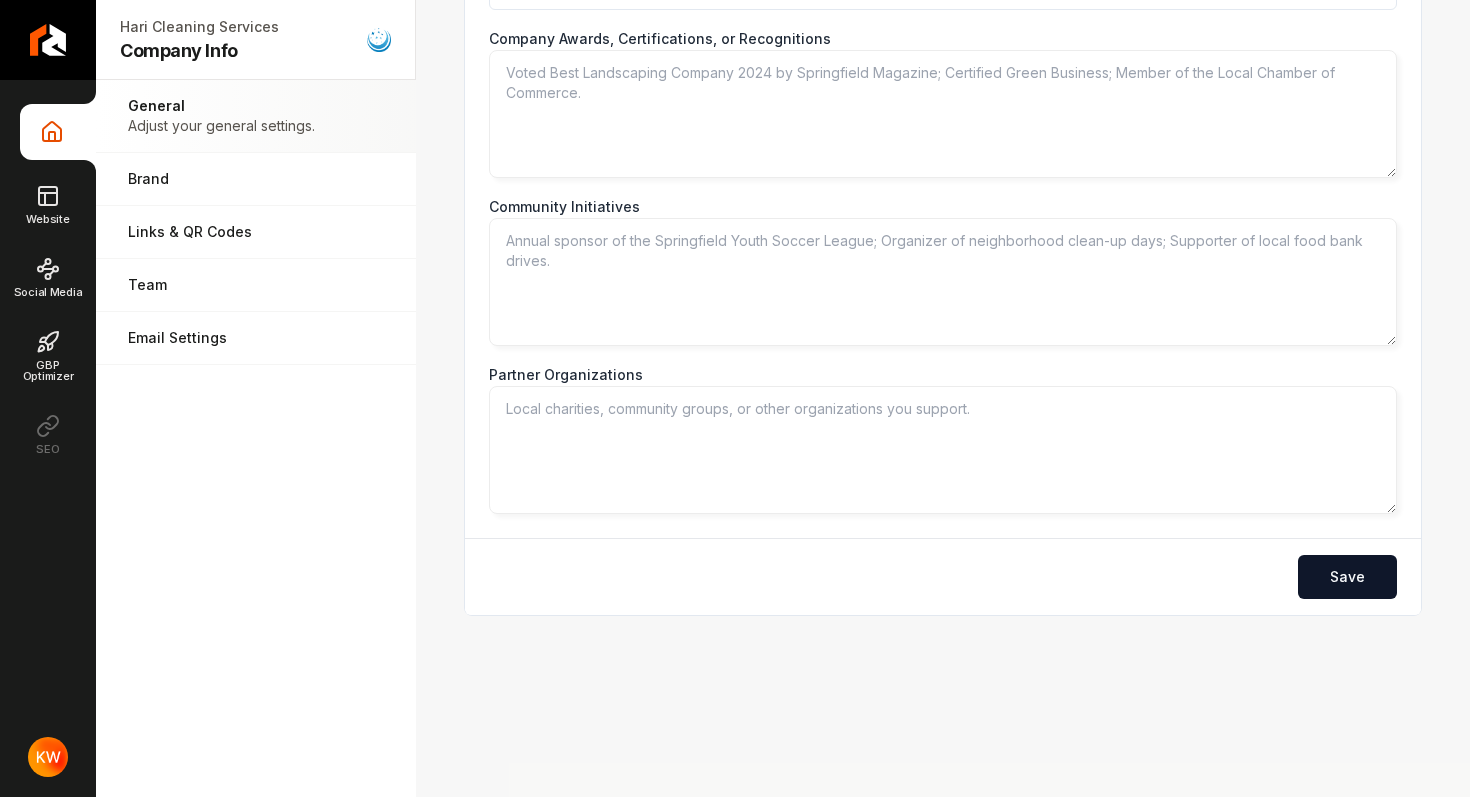 scroll, scrollTop: 3290, scrollLeft: 0, axis: vertical 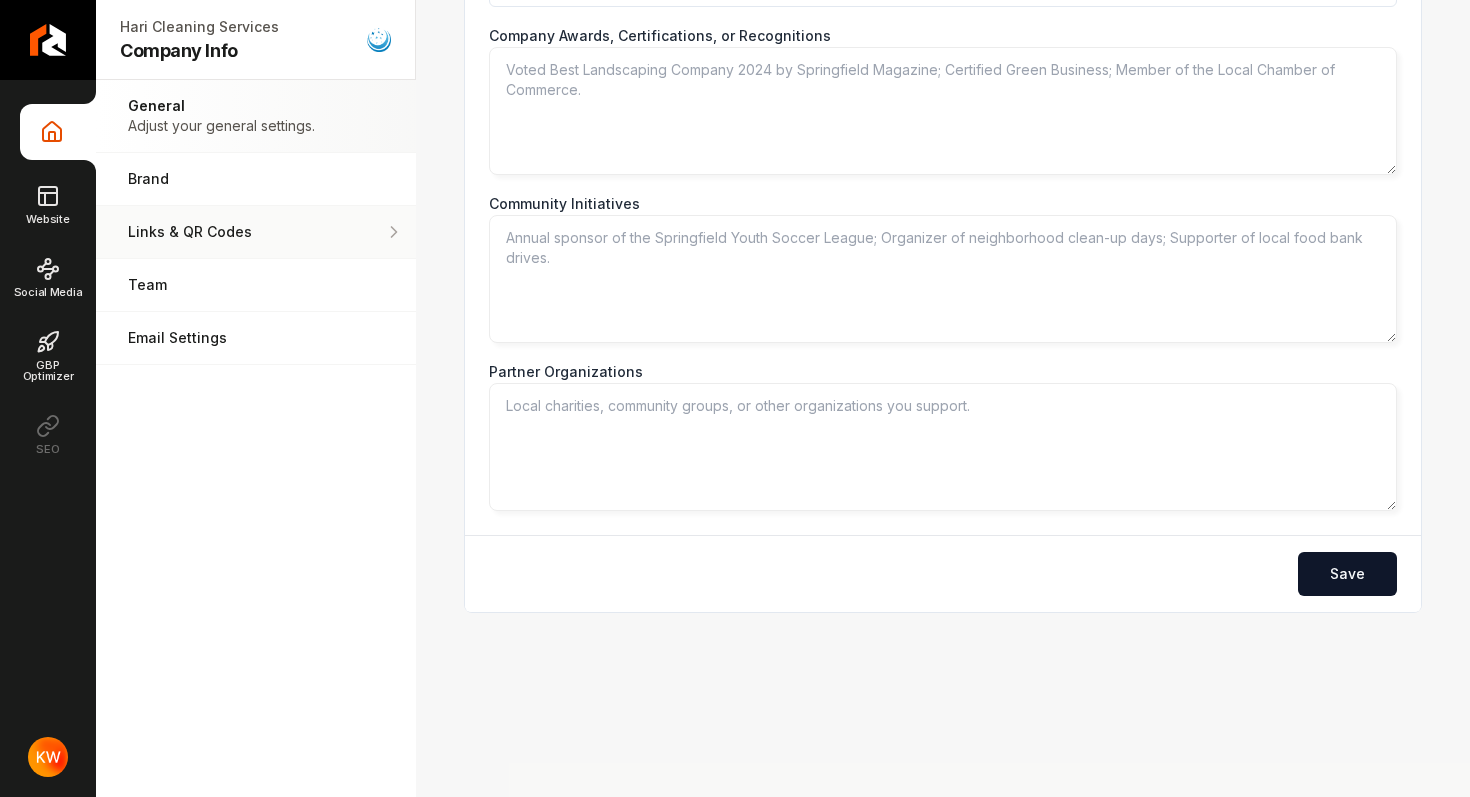 click on "Links & QR Codes" at bounding box center (256, 232) 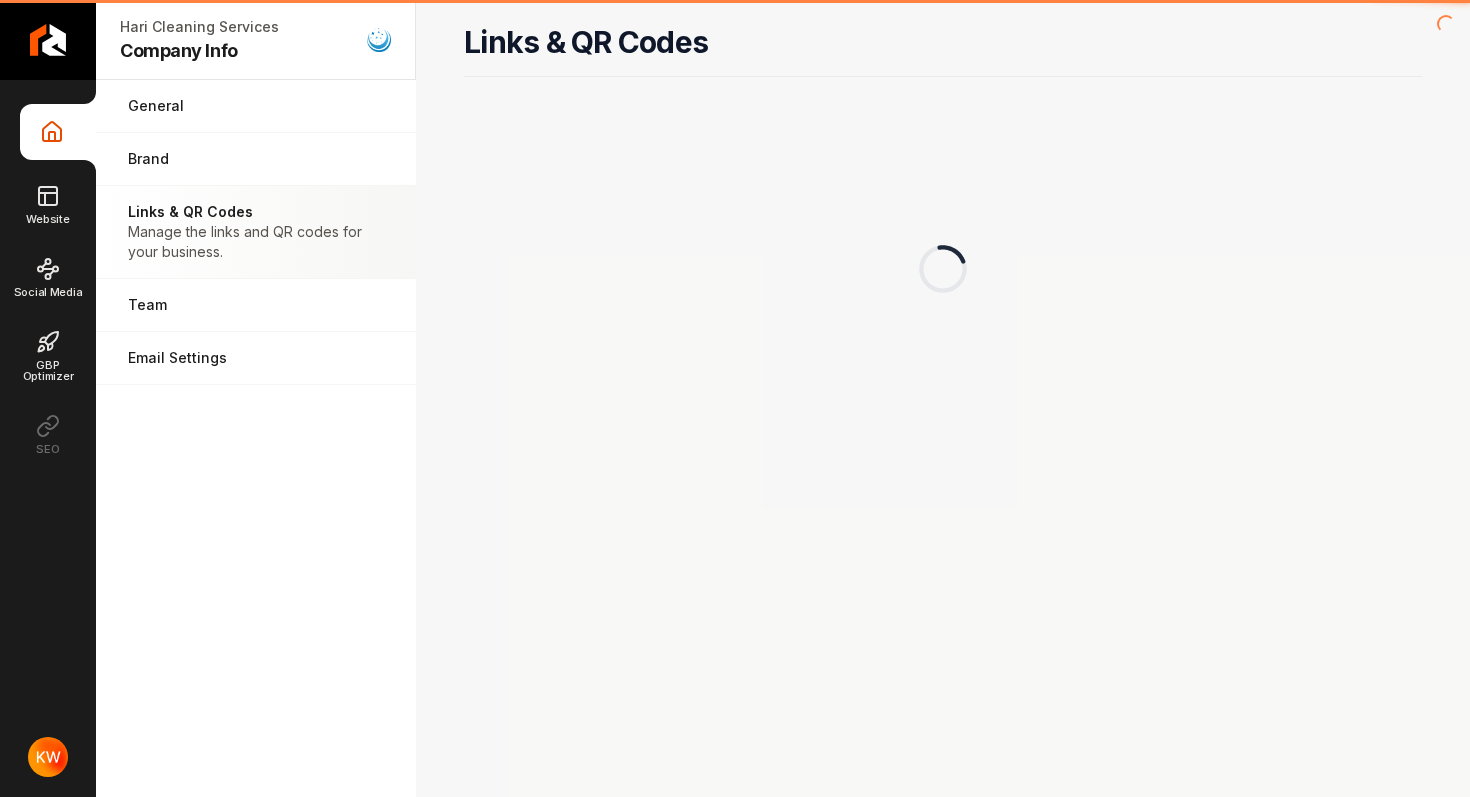 scroll, scrollTop: 0, scrollLeft: 0, axis: both 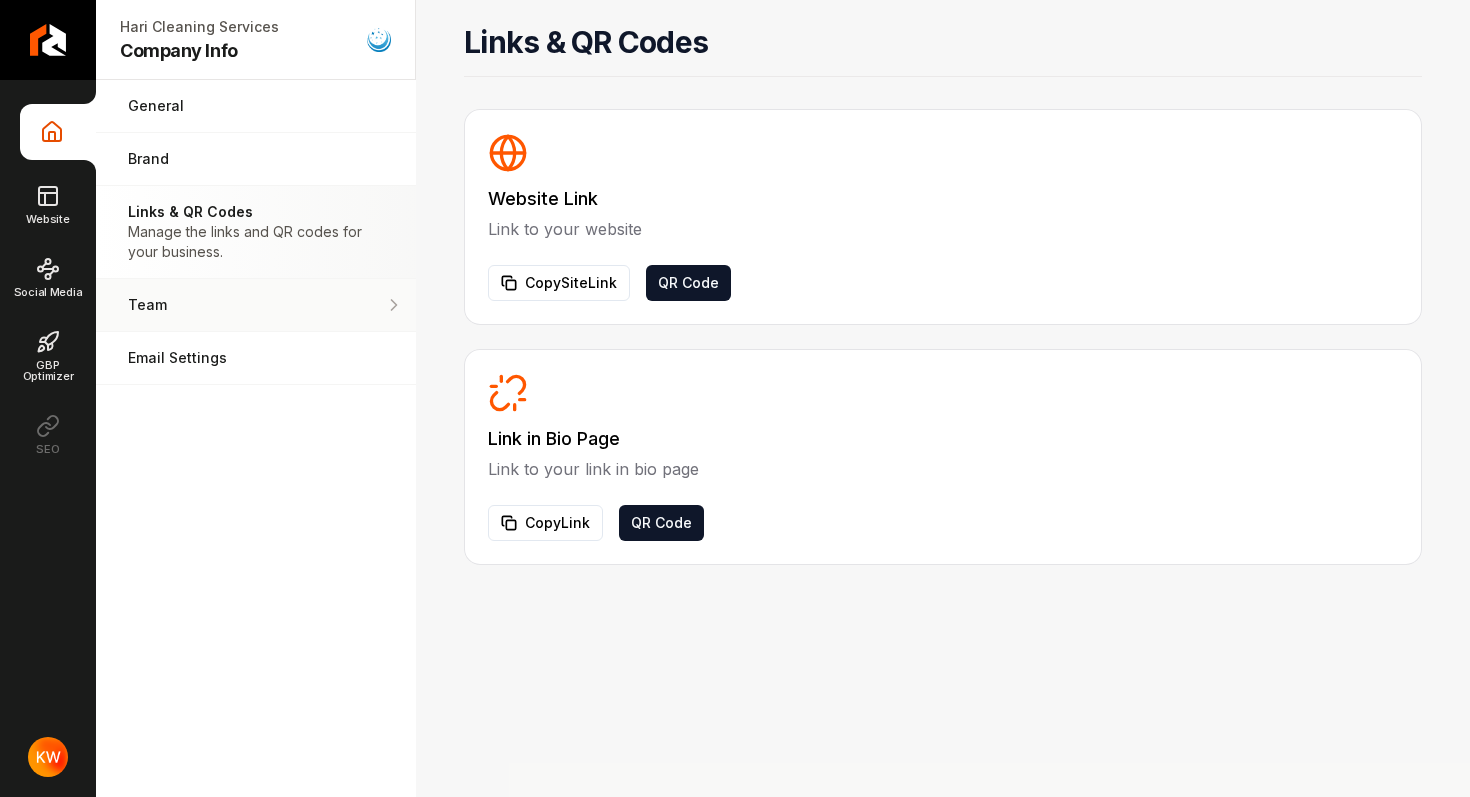 click on "Team Manage your team members." at bounding box center [256, 305] 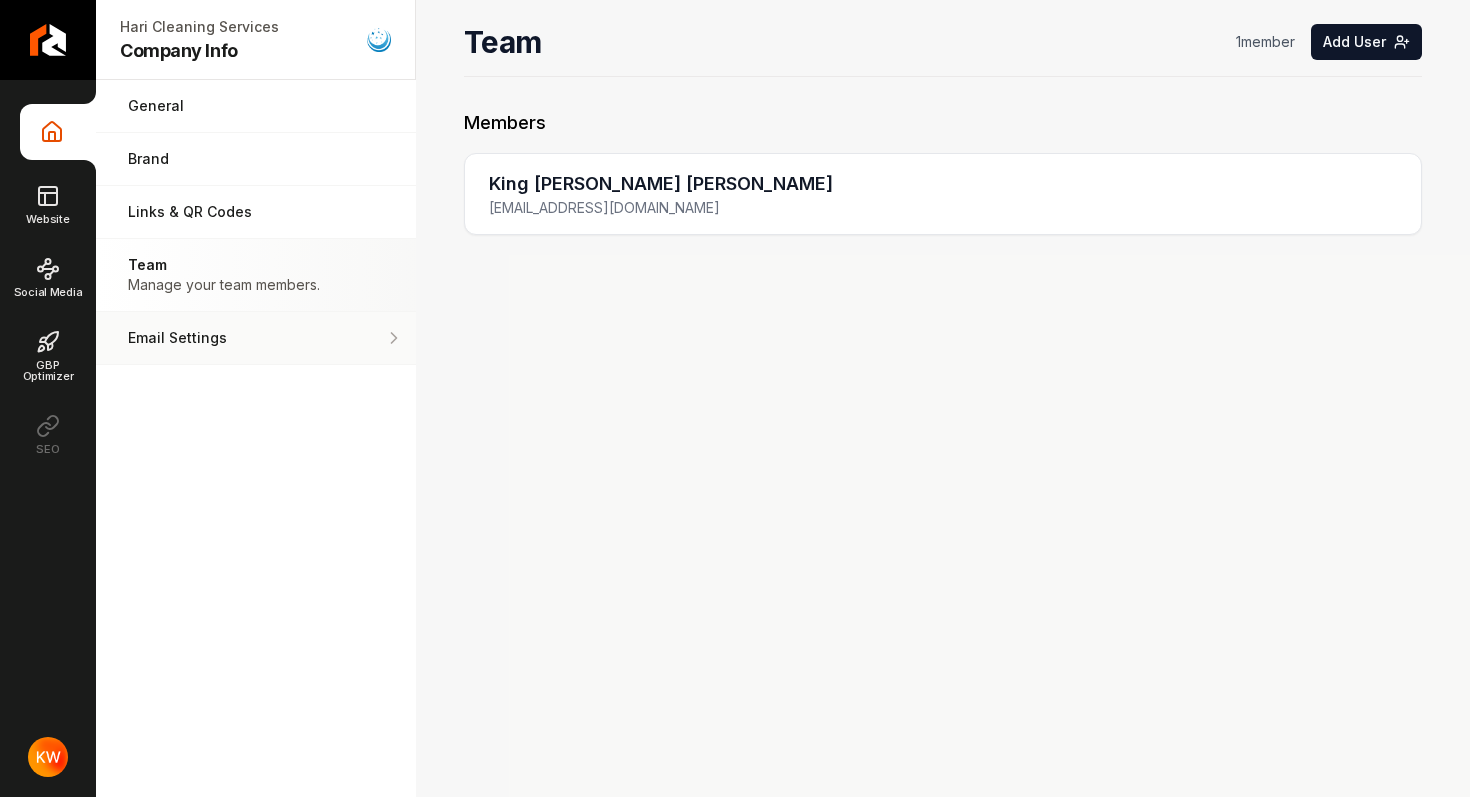 click on "Email Settings" at bounding box center [220, 338] 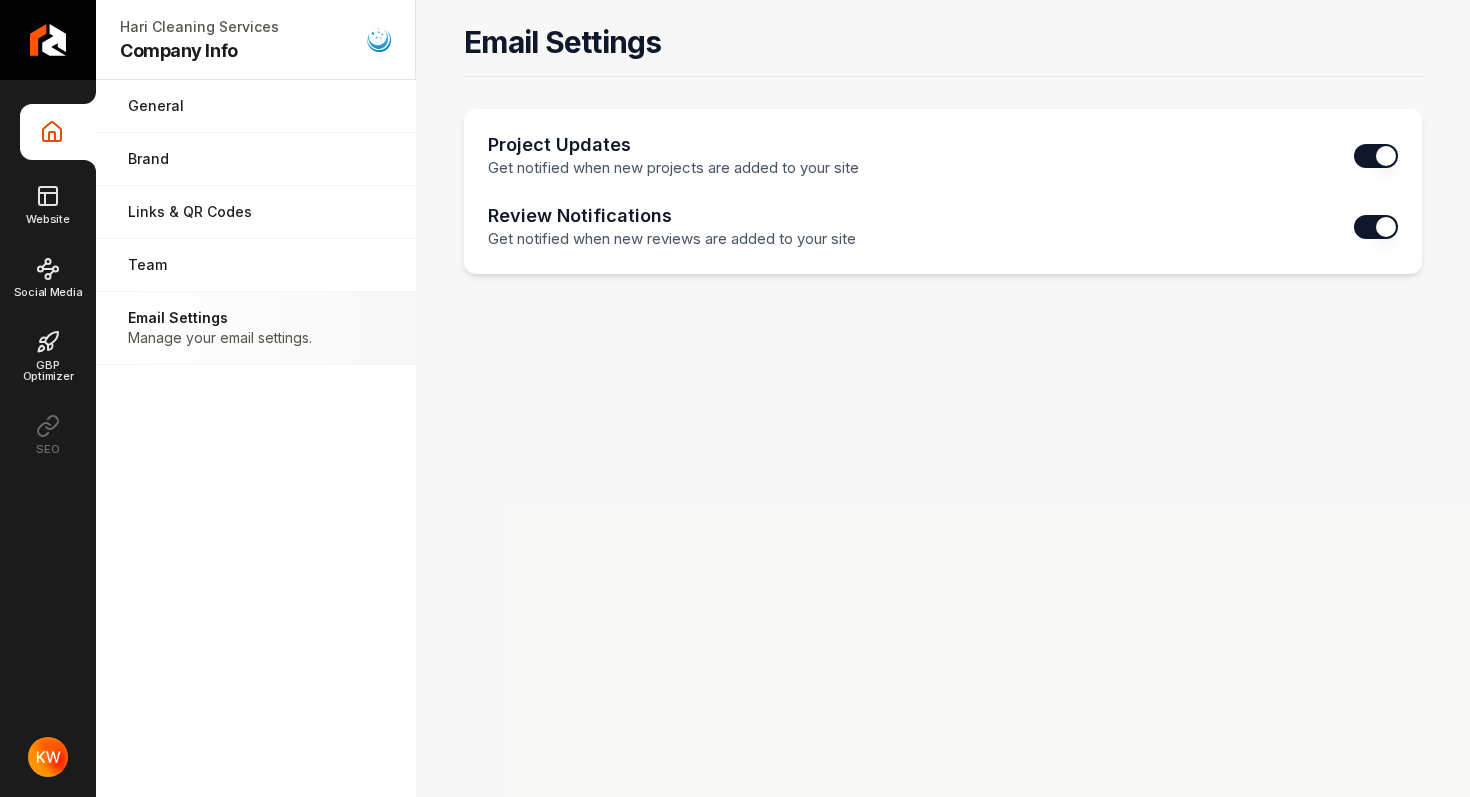 click at bounding box center [1376, 156] 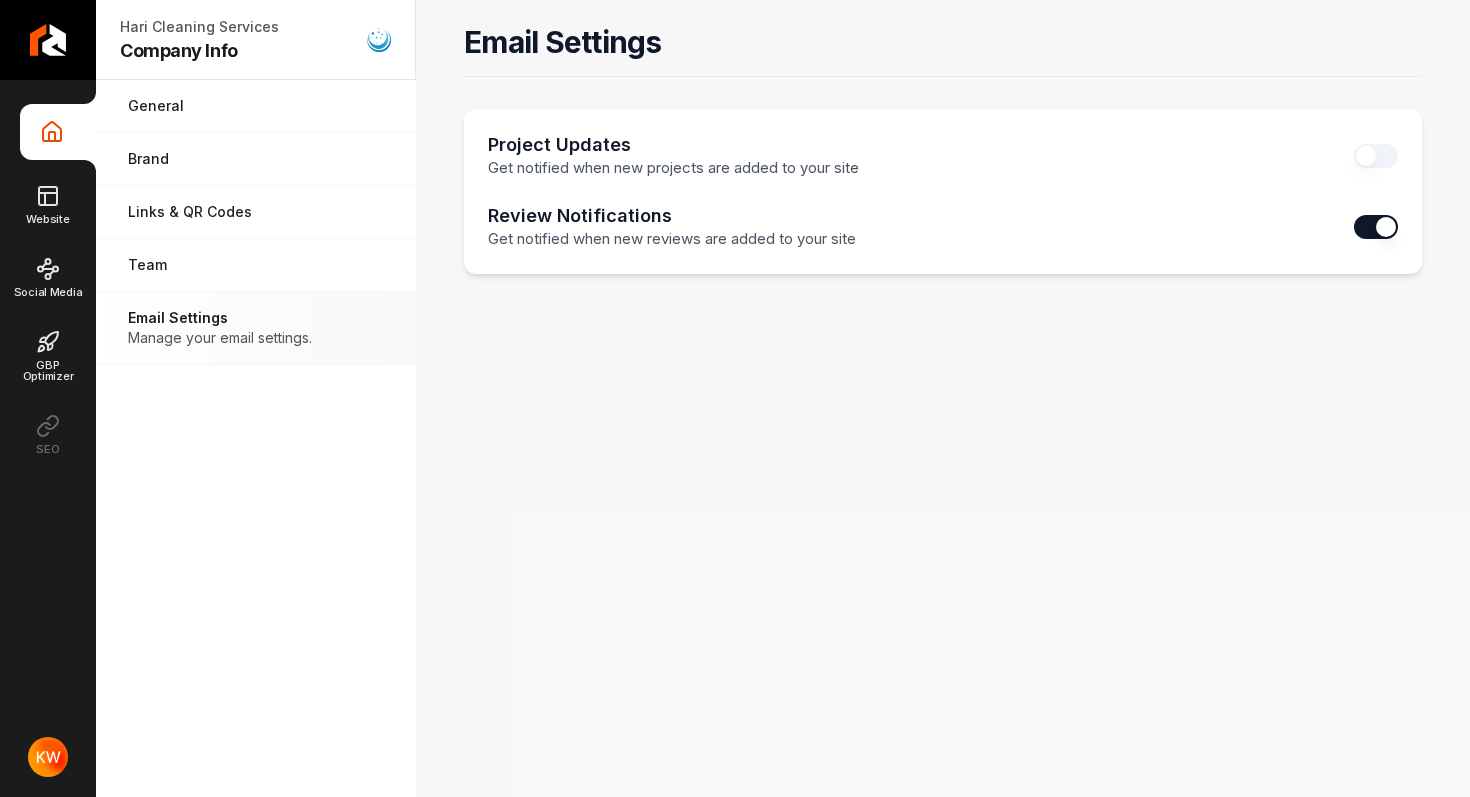 click at bounding box center [1376, 156] 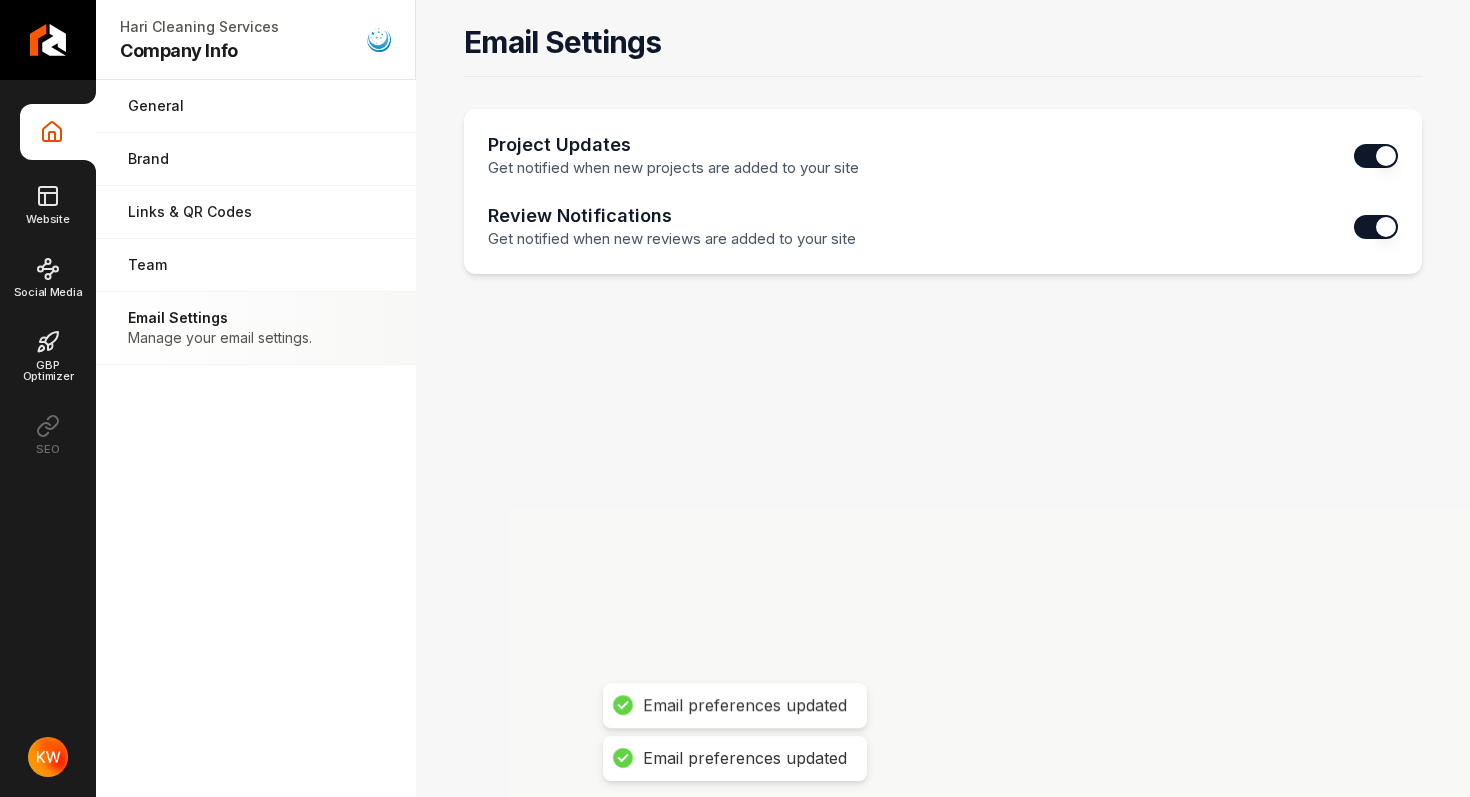 click on "Email Settings Project Updates Get notified when new projects are added to your site Review Notifications Get notified when new reviews are added to your site" at bounding box center (943, 398) 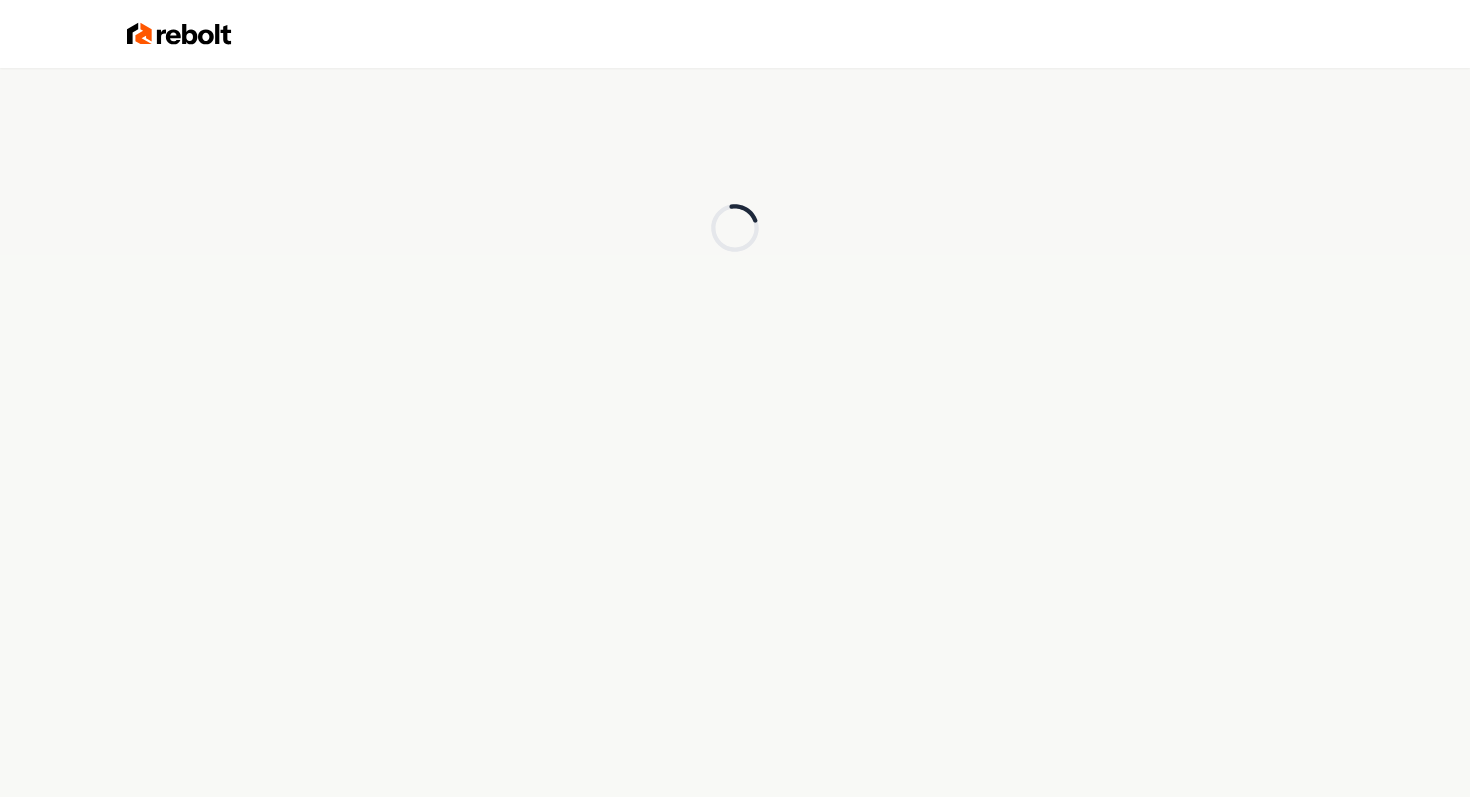 scroll, scrollTop: 0, scrollLeft: 0, axis: both 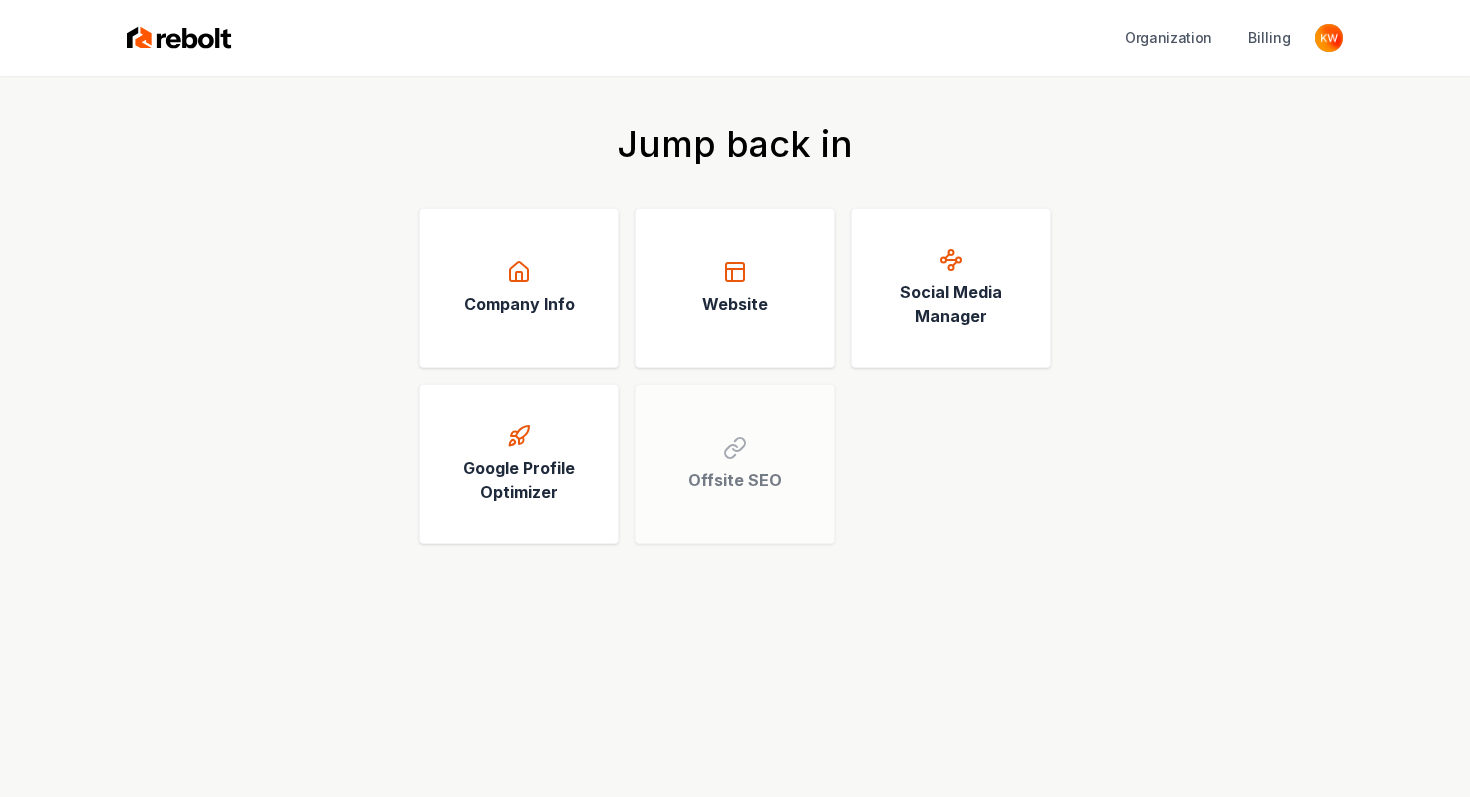 click at bounding box center [179, 38] 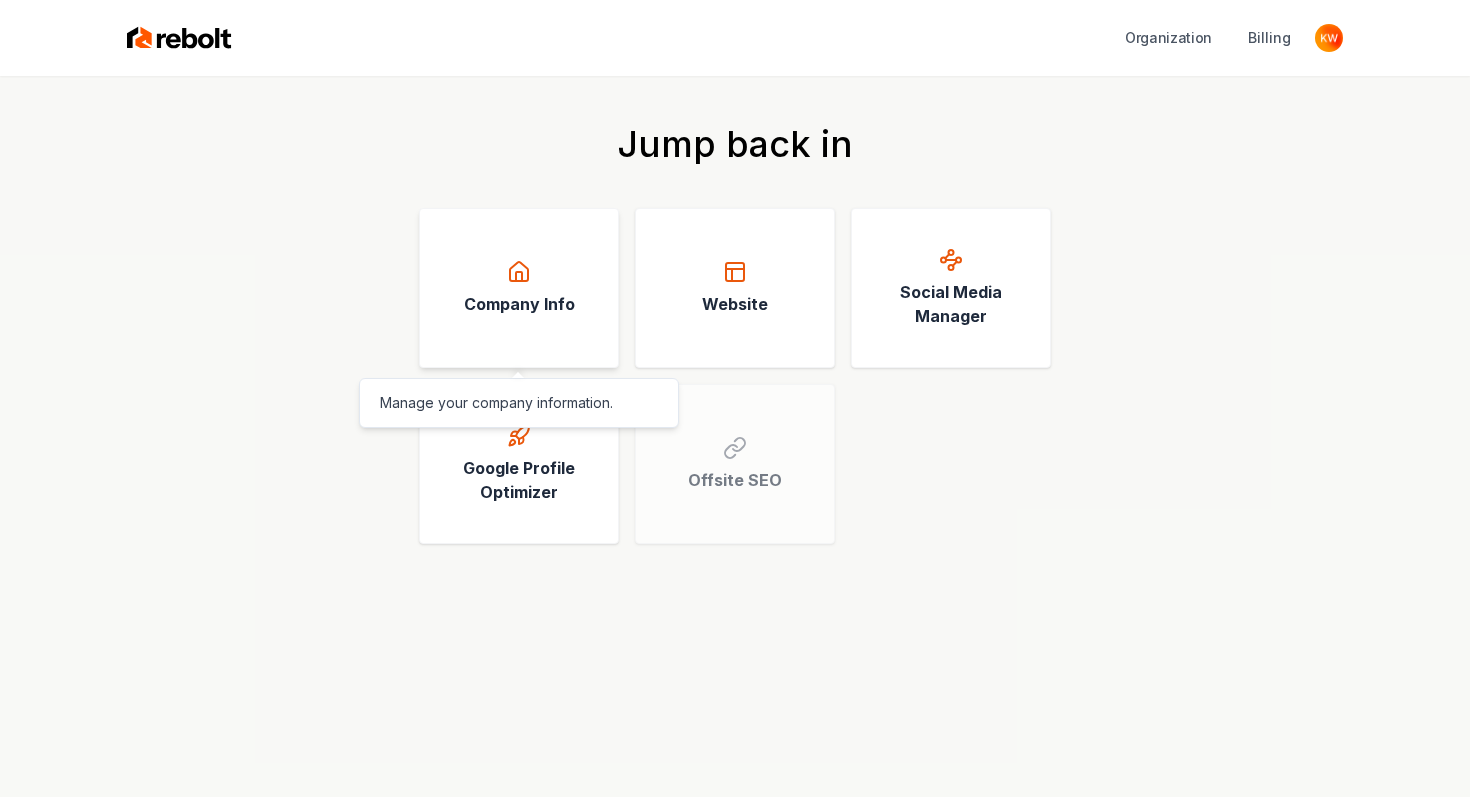 click on "Company Info" at bounding box center [519, 288] 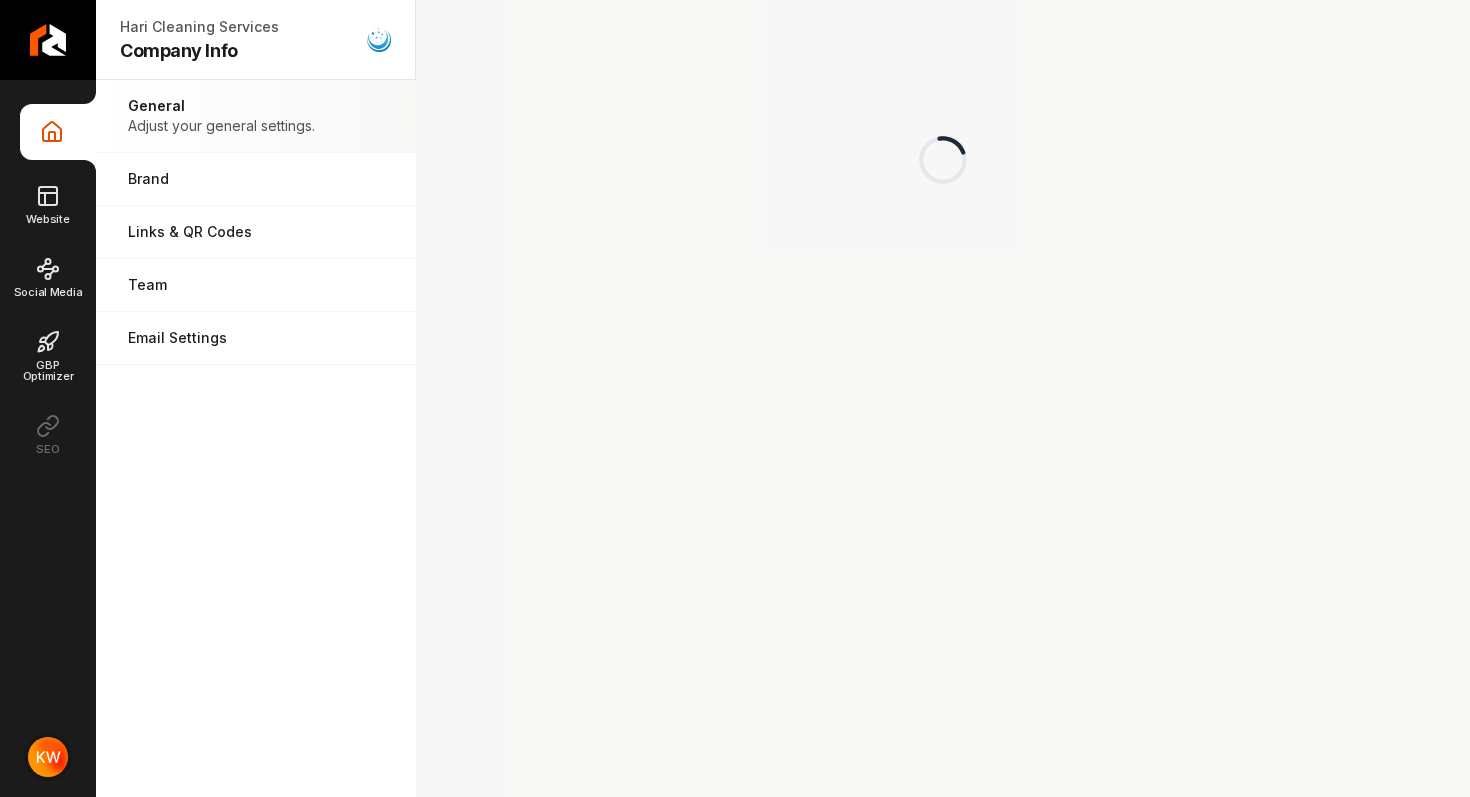 click at bounding box center (48, 757) 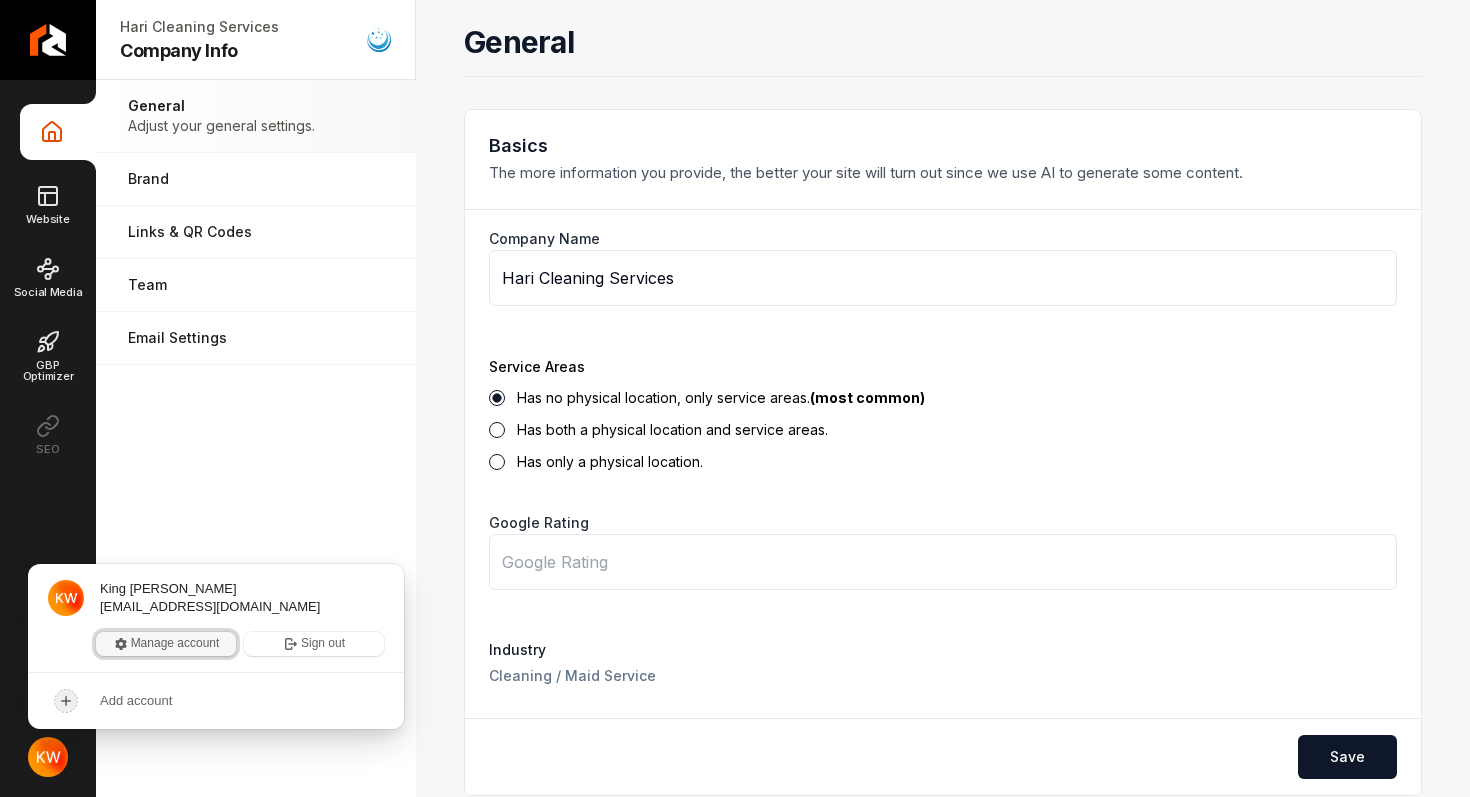 click on "Manage account" at bounding box center (166, 644) 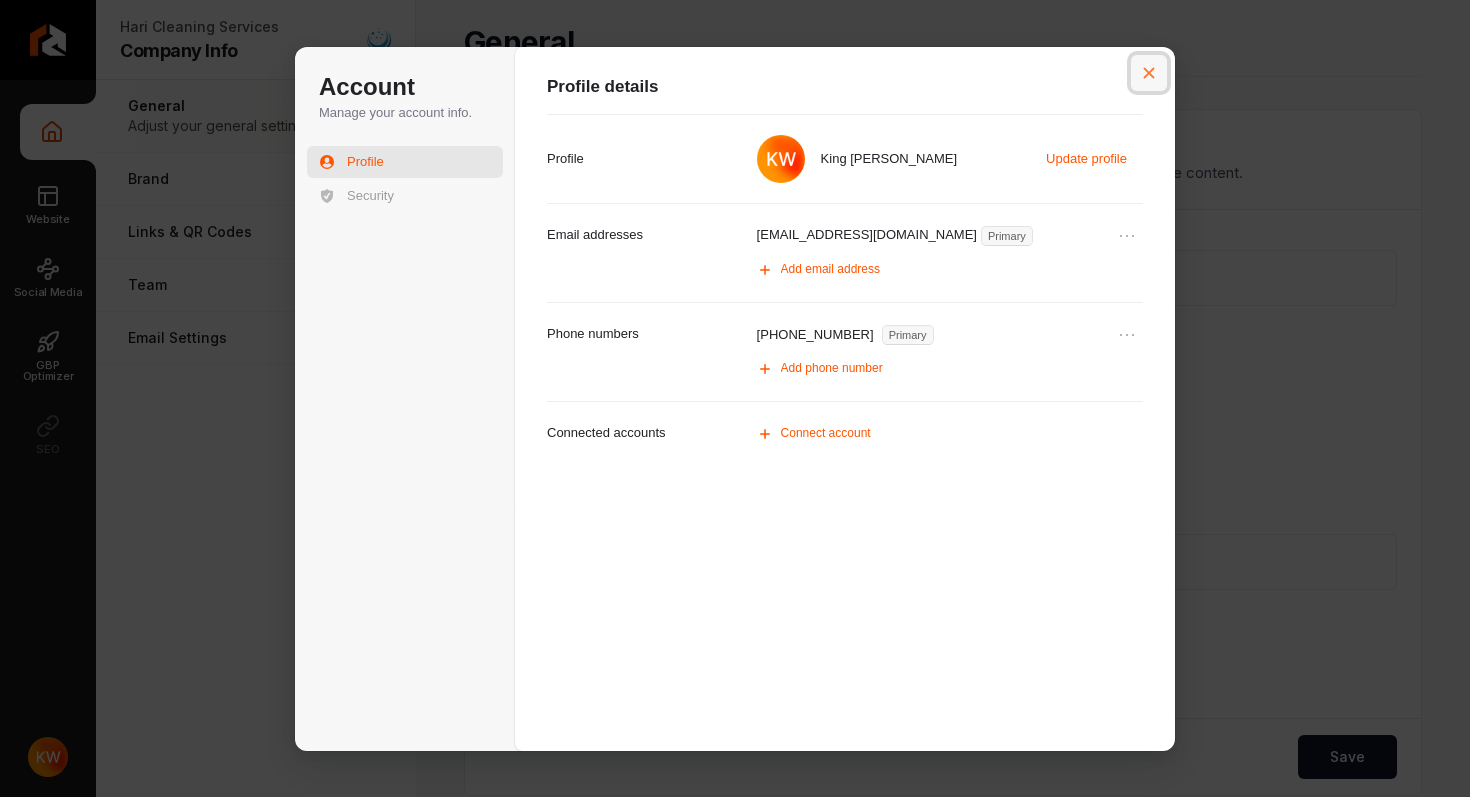 click at bounding box center [1149, 73] 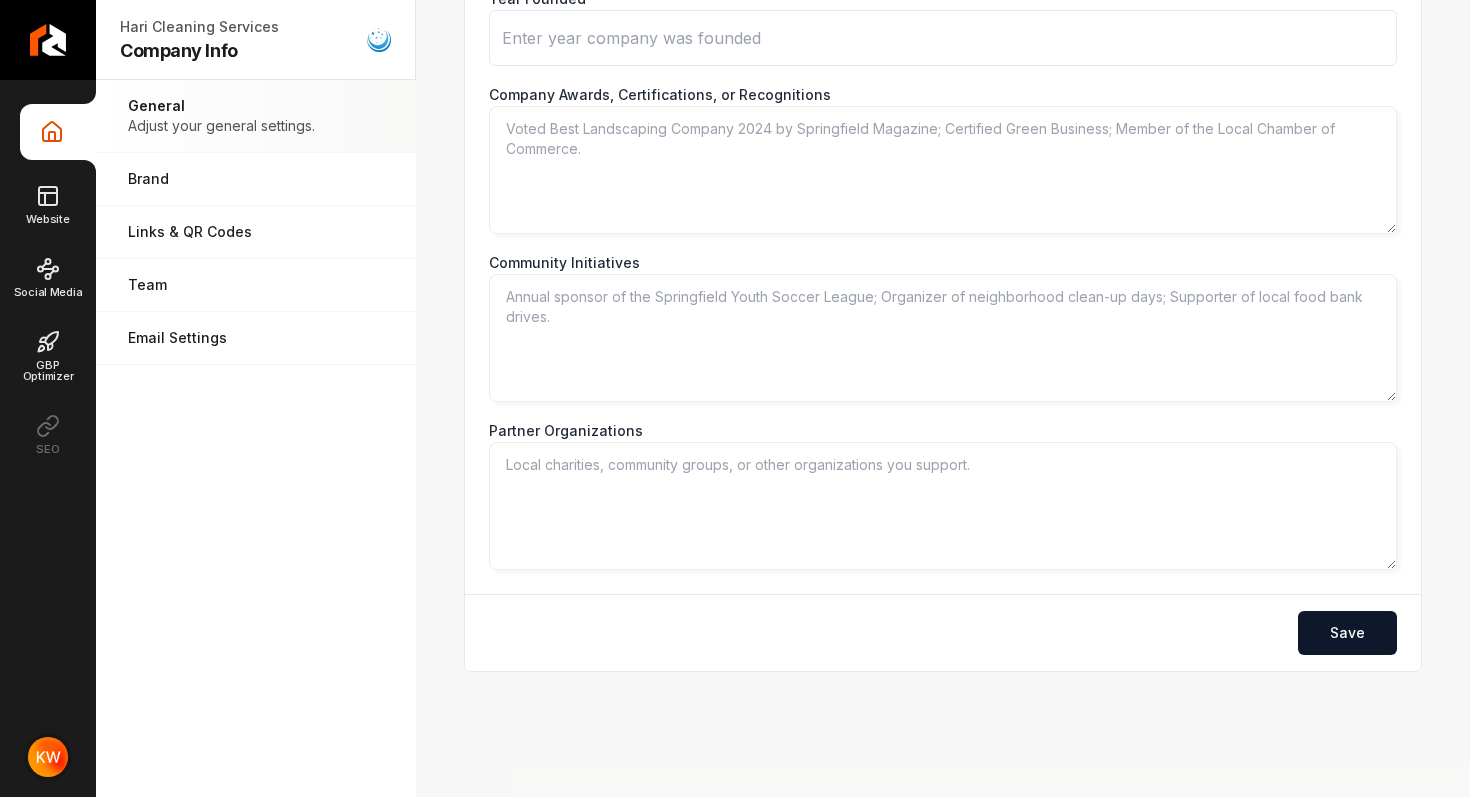 scroll, scrollTop: 3290, scrollLeft: 0, axis: vertical 